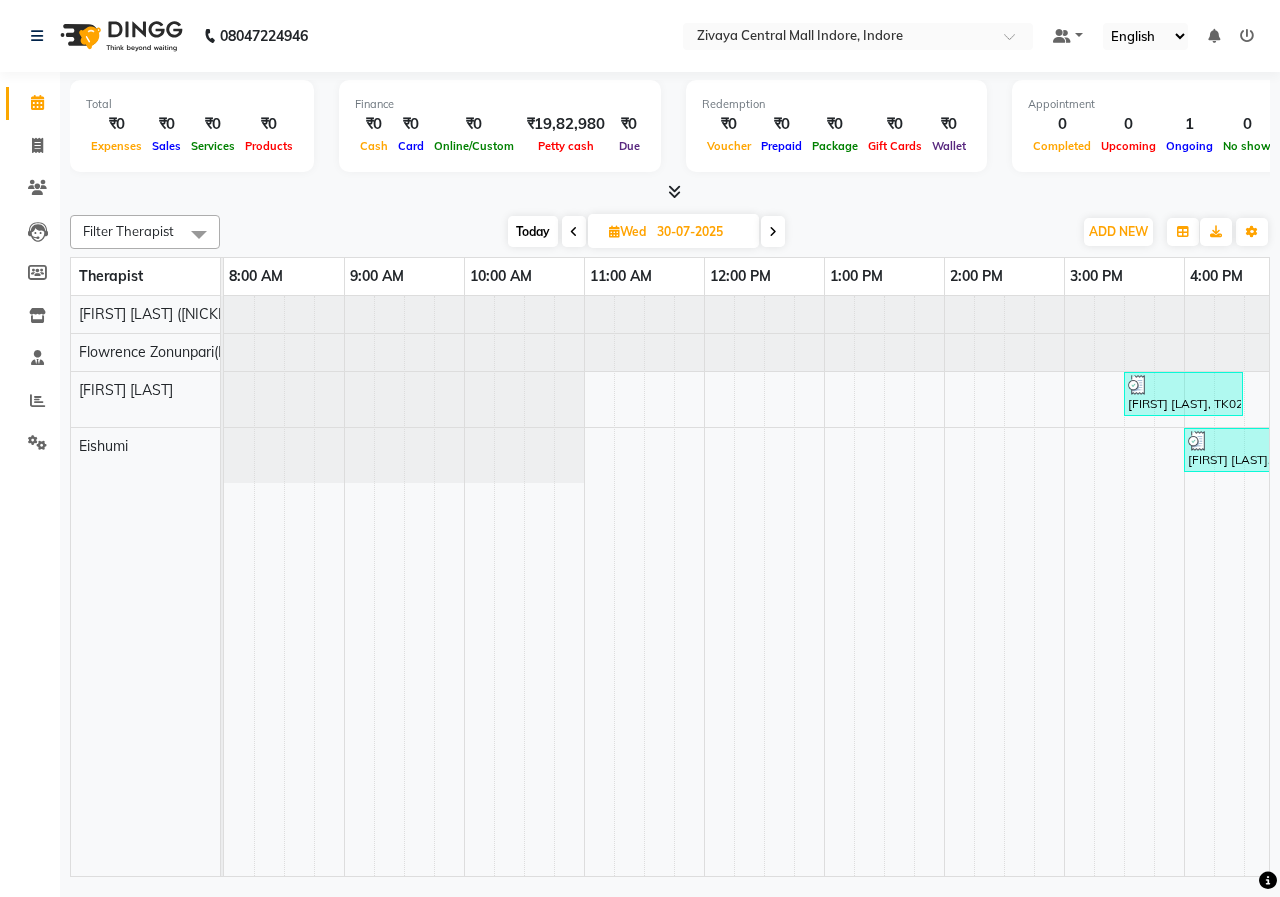 scroll, scrollTop: 0, scrollLeft: 0, axis: both 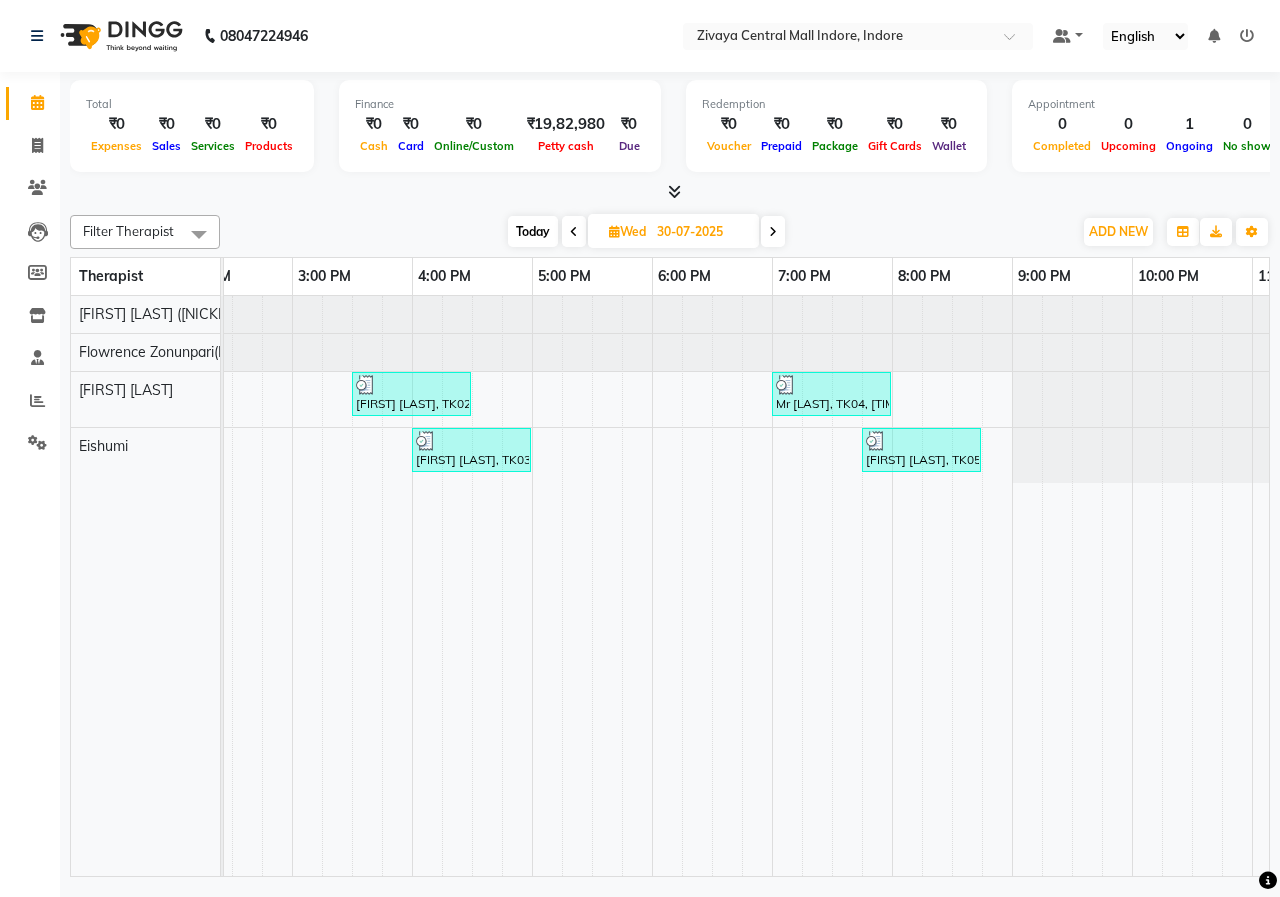 click on "30-07-2025" at bounding box center (701, 232) 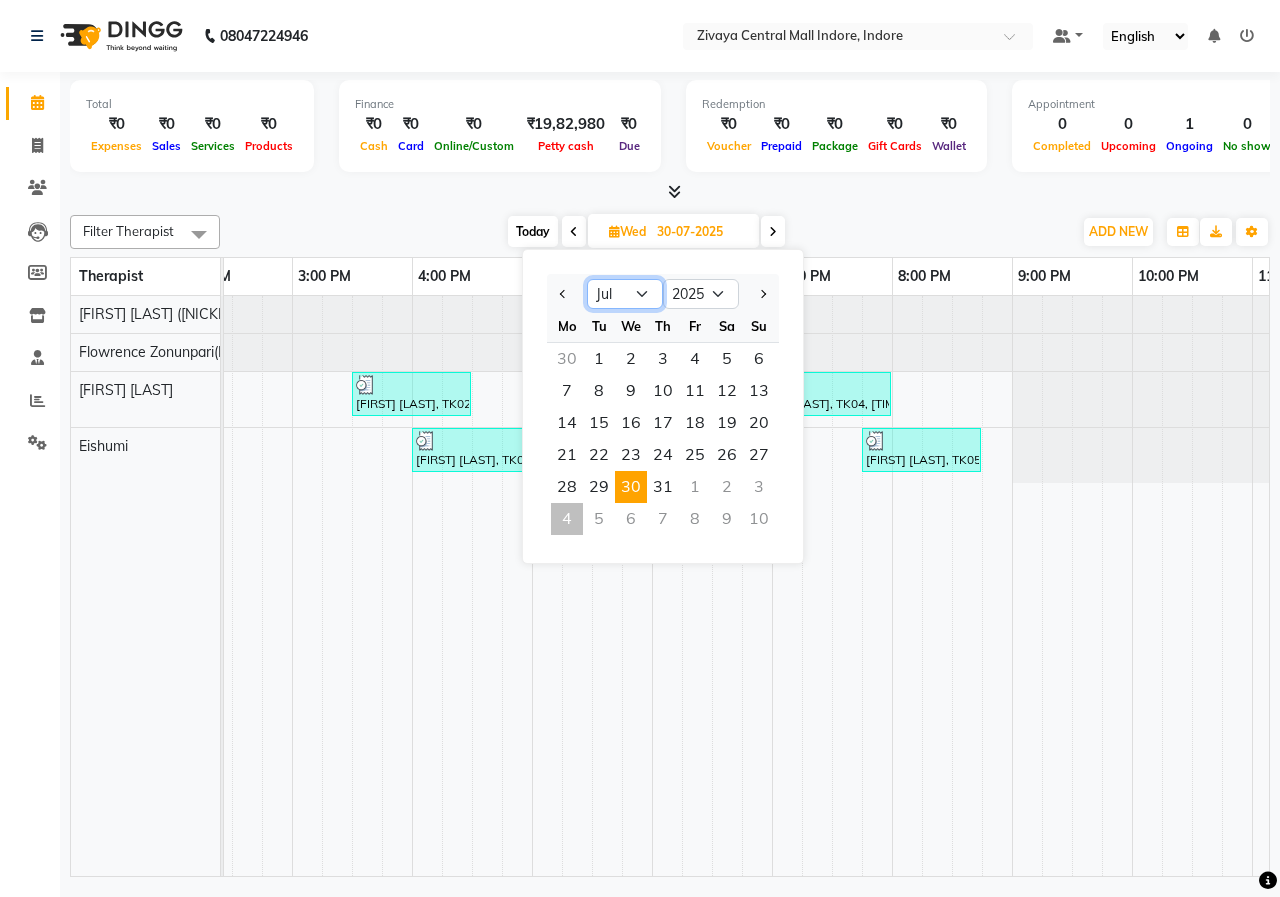 click on "Jan Feb Mar Apr May Jun Jul Aug Sep Oct Nov Dec" at bounding box center (625, 294) 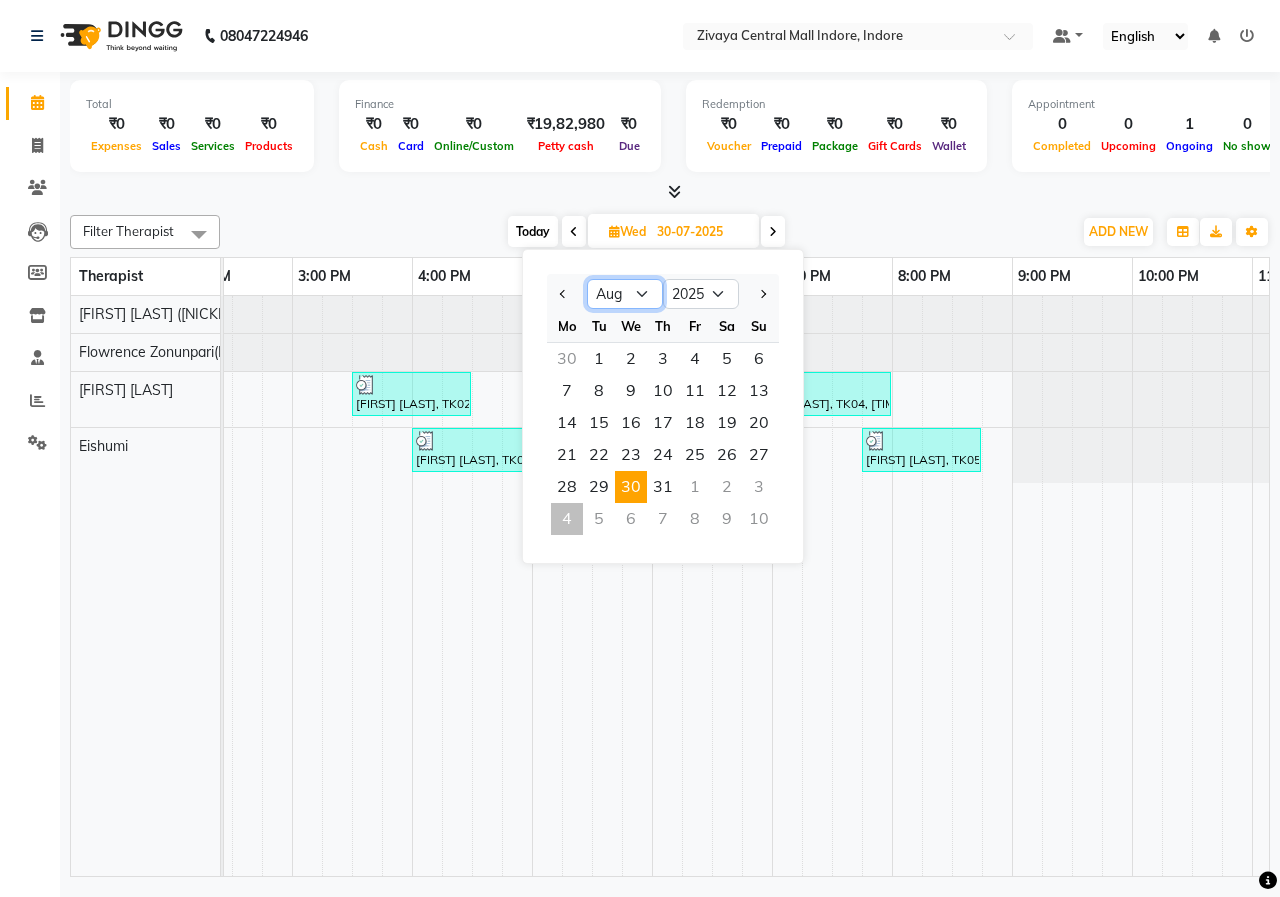click on "Jan Feb Mar Apr May Jun Jul Aug Sep Oct Nov Dec" at bounding box center (625, 294) 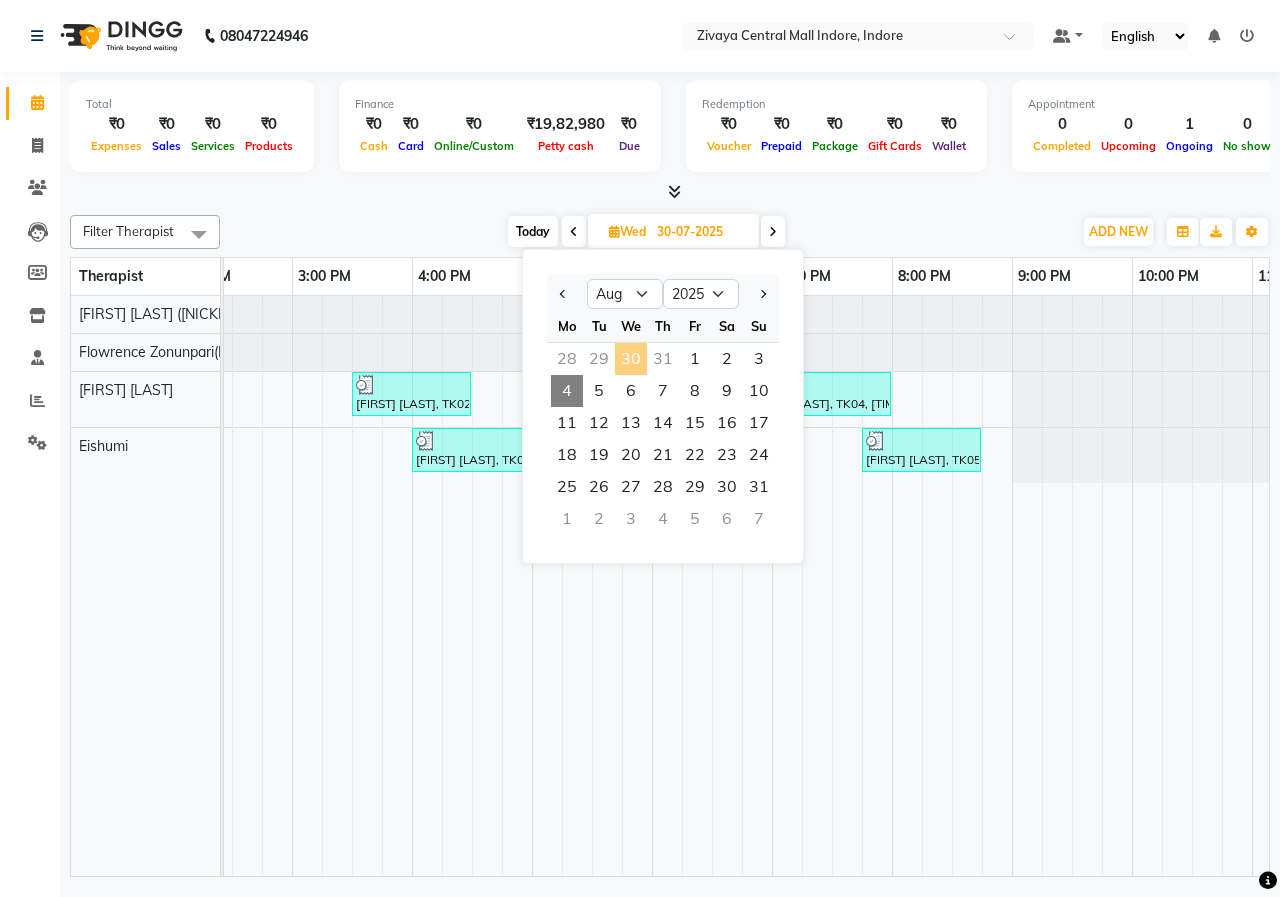 click on "4" at bounding box center (567, 391) 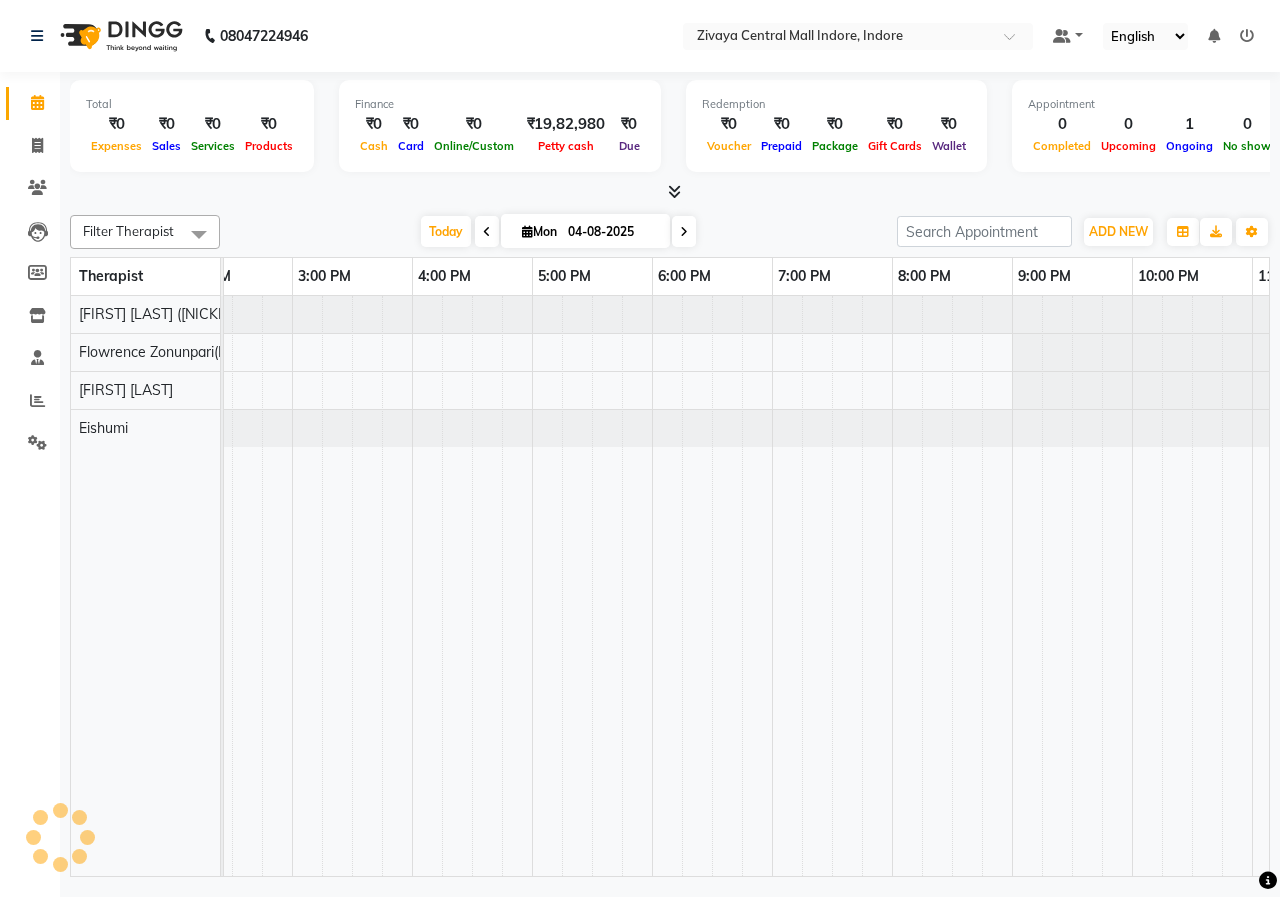 scroll, scrollTop: 0, scrollLeft: 601, axis: horizontal 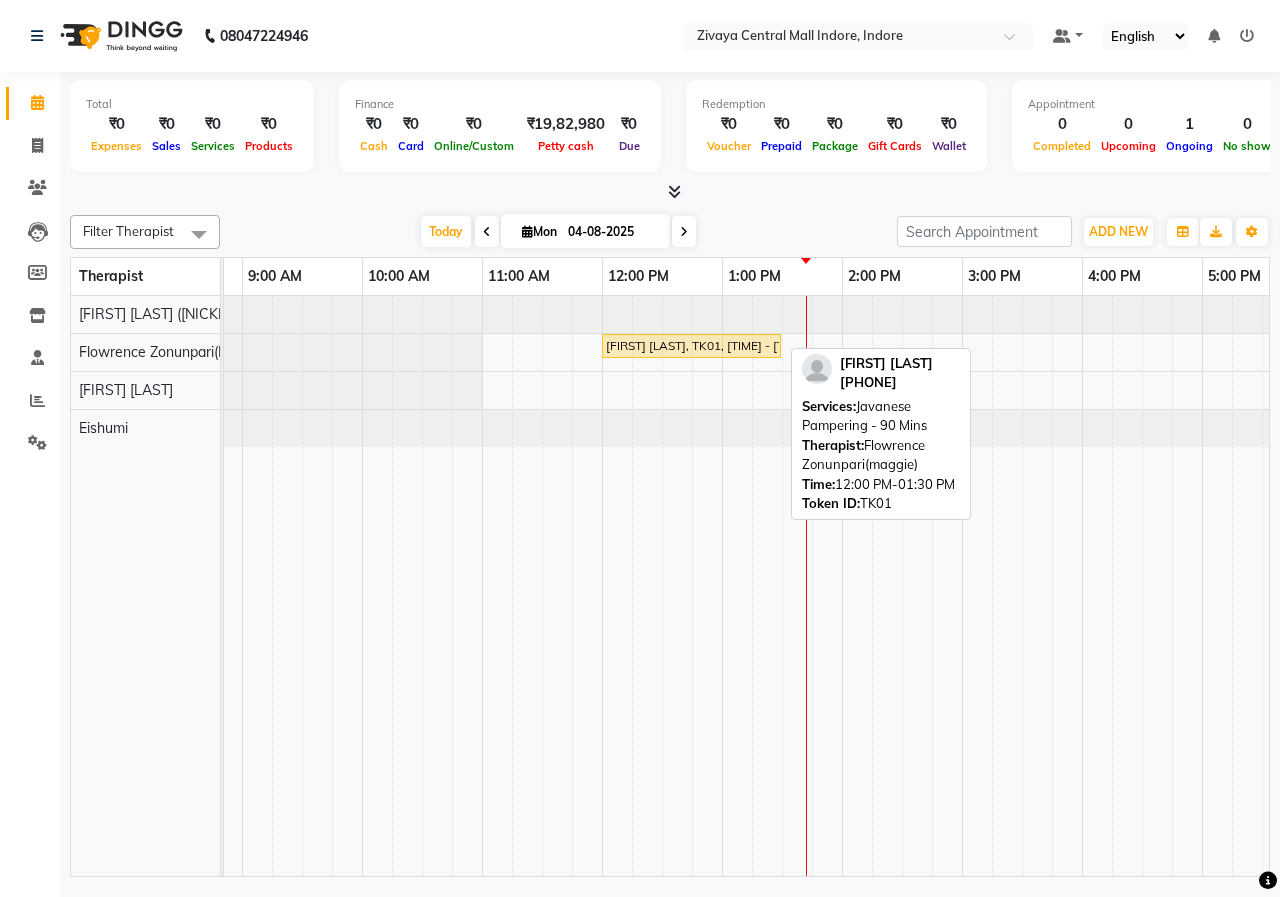click on "[FIRST] [LAST], TK01, [TIME] - [TIME], Javanese Pampering - [DURATION] Mins" at bounding box center [691, 346] 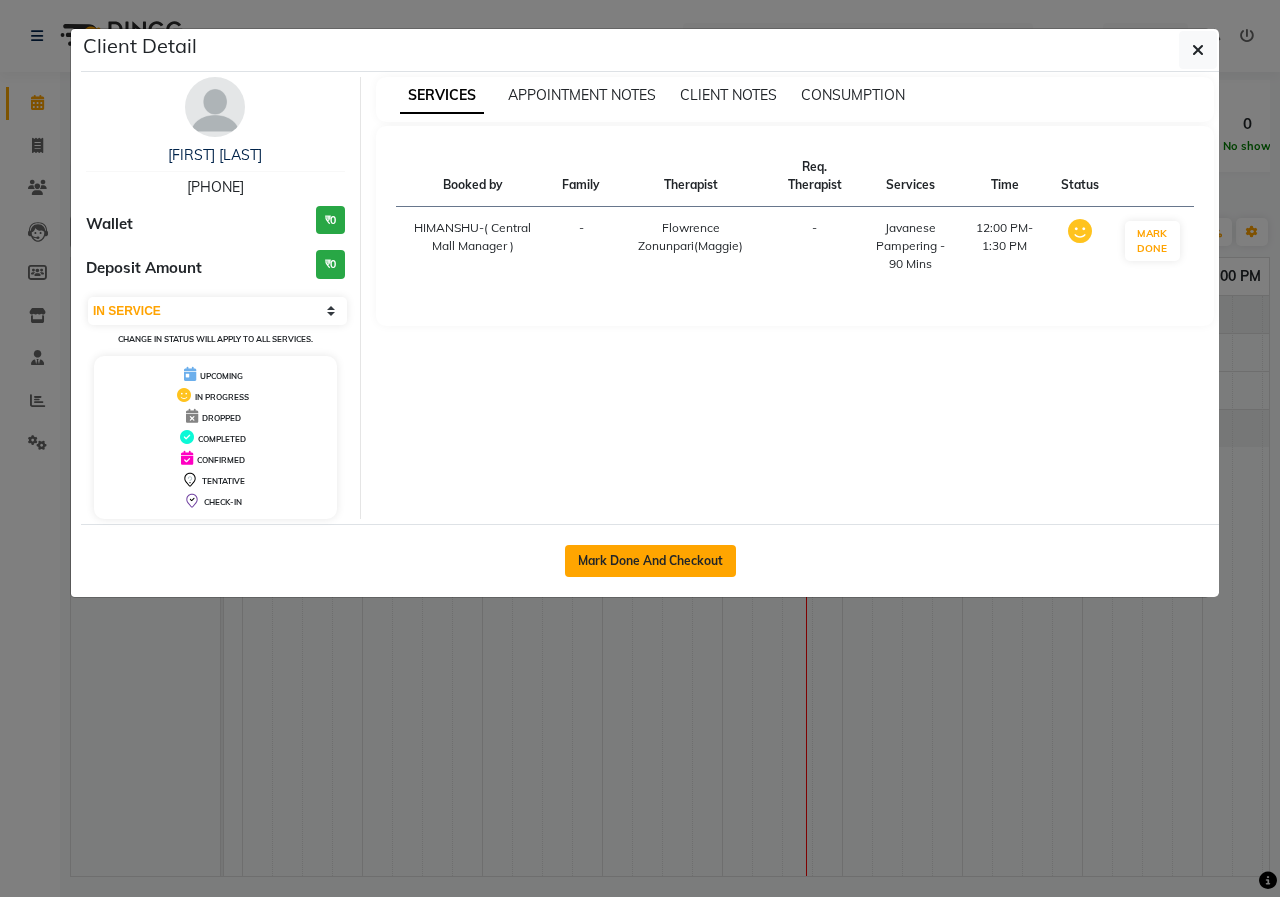 click on "Mark Done And Checkout" 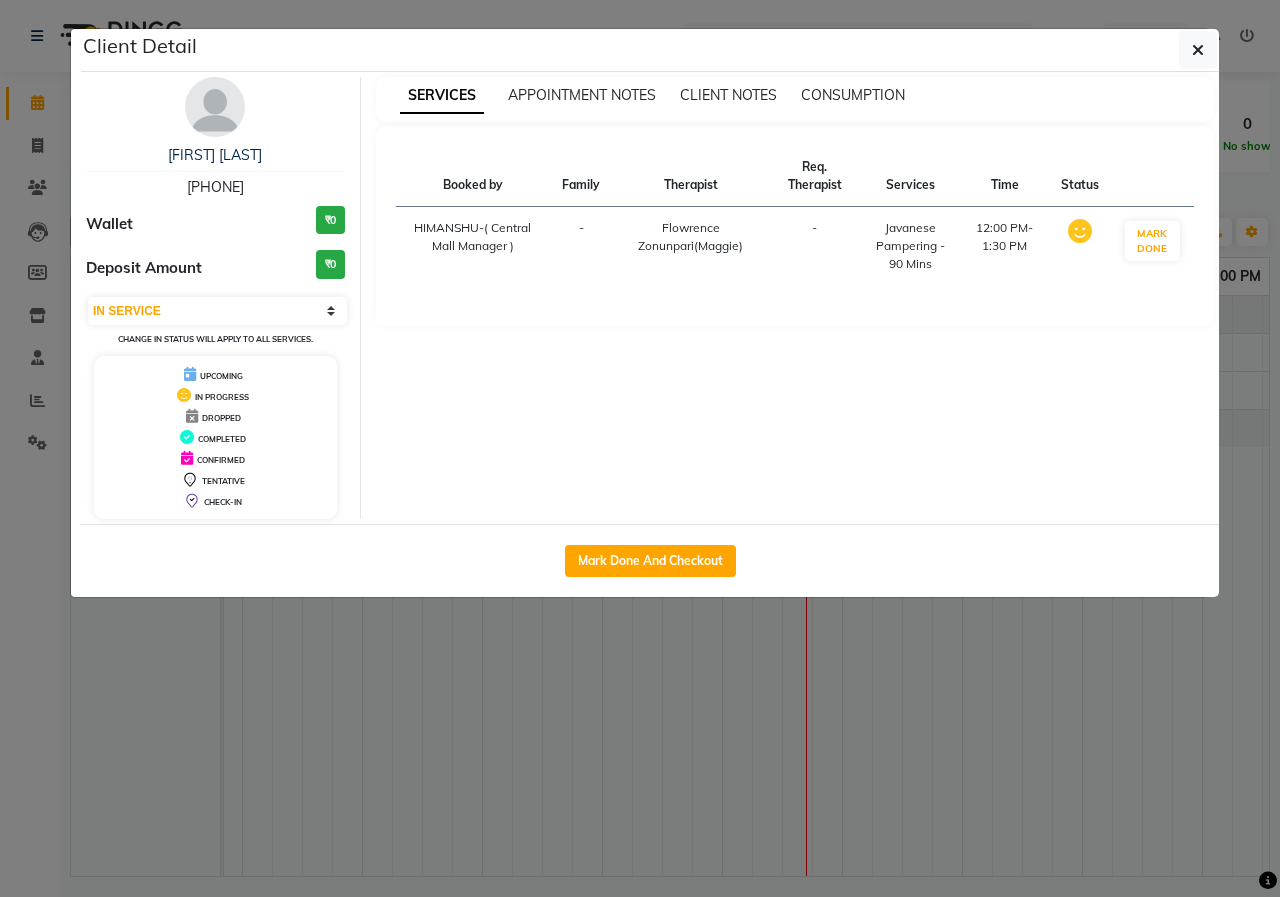 select on "6509" 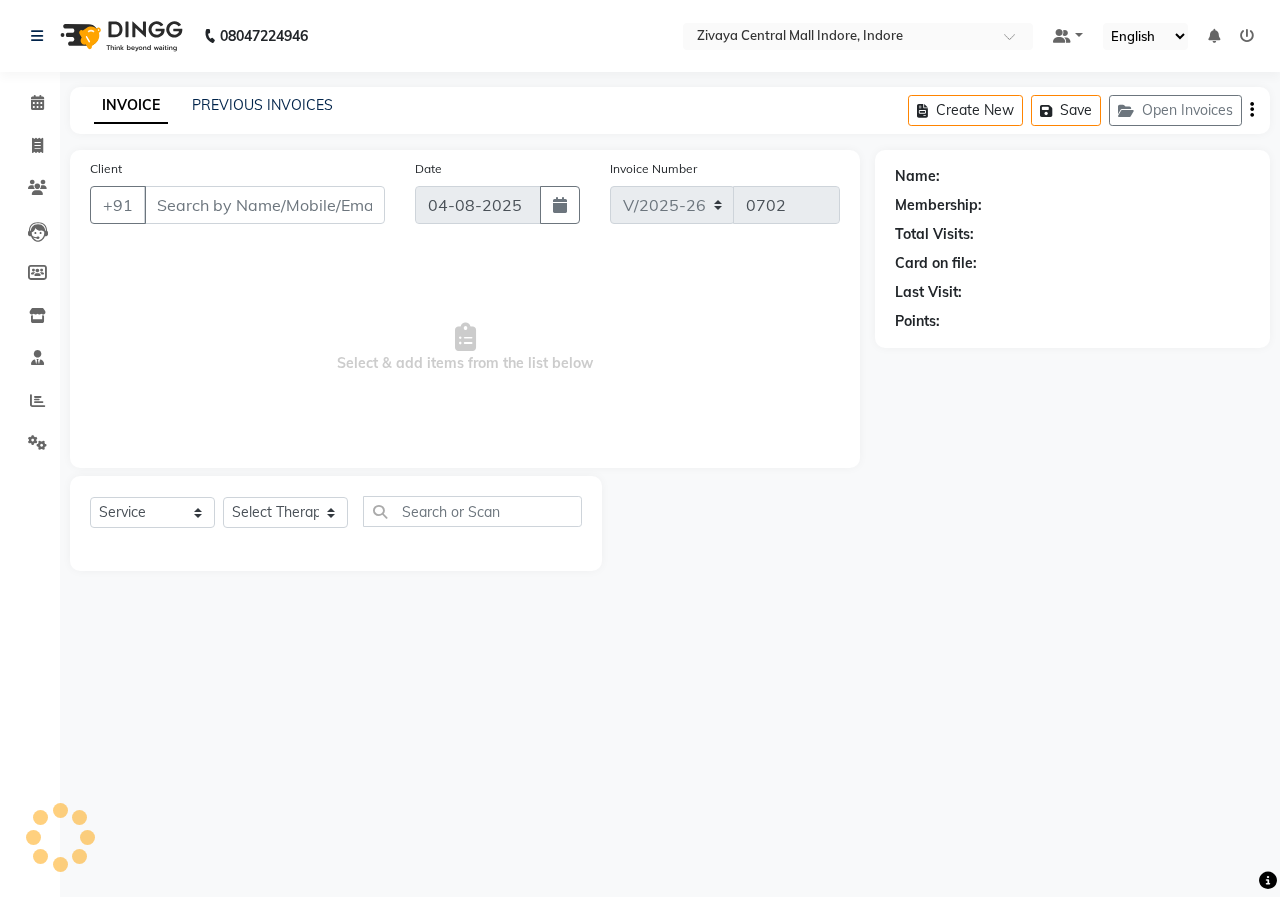 type on "[PHONE]" 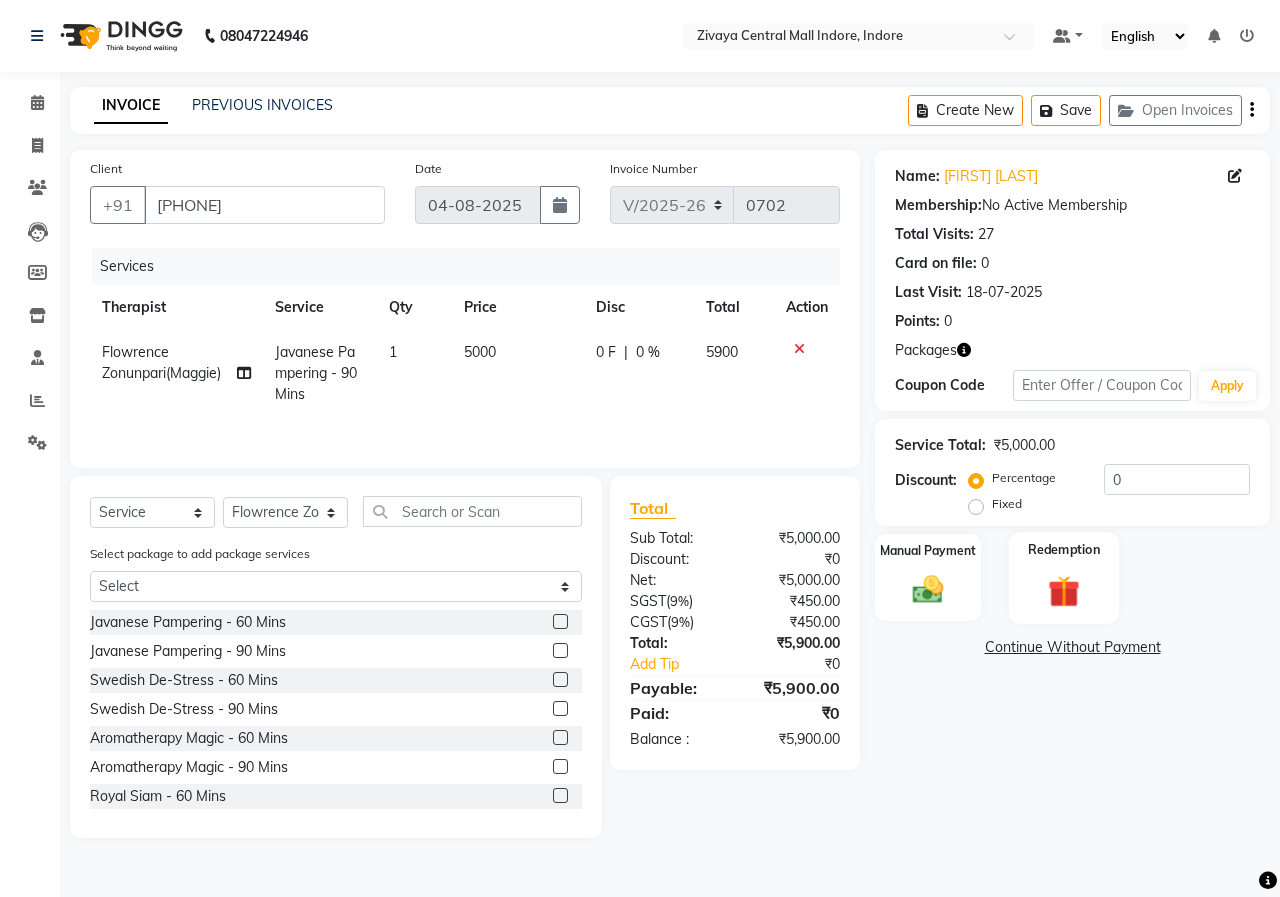 click on "Redemption" 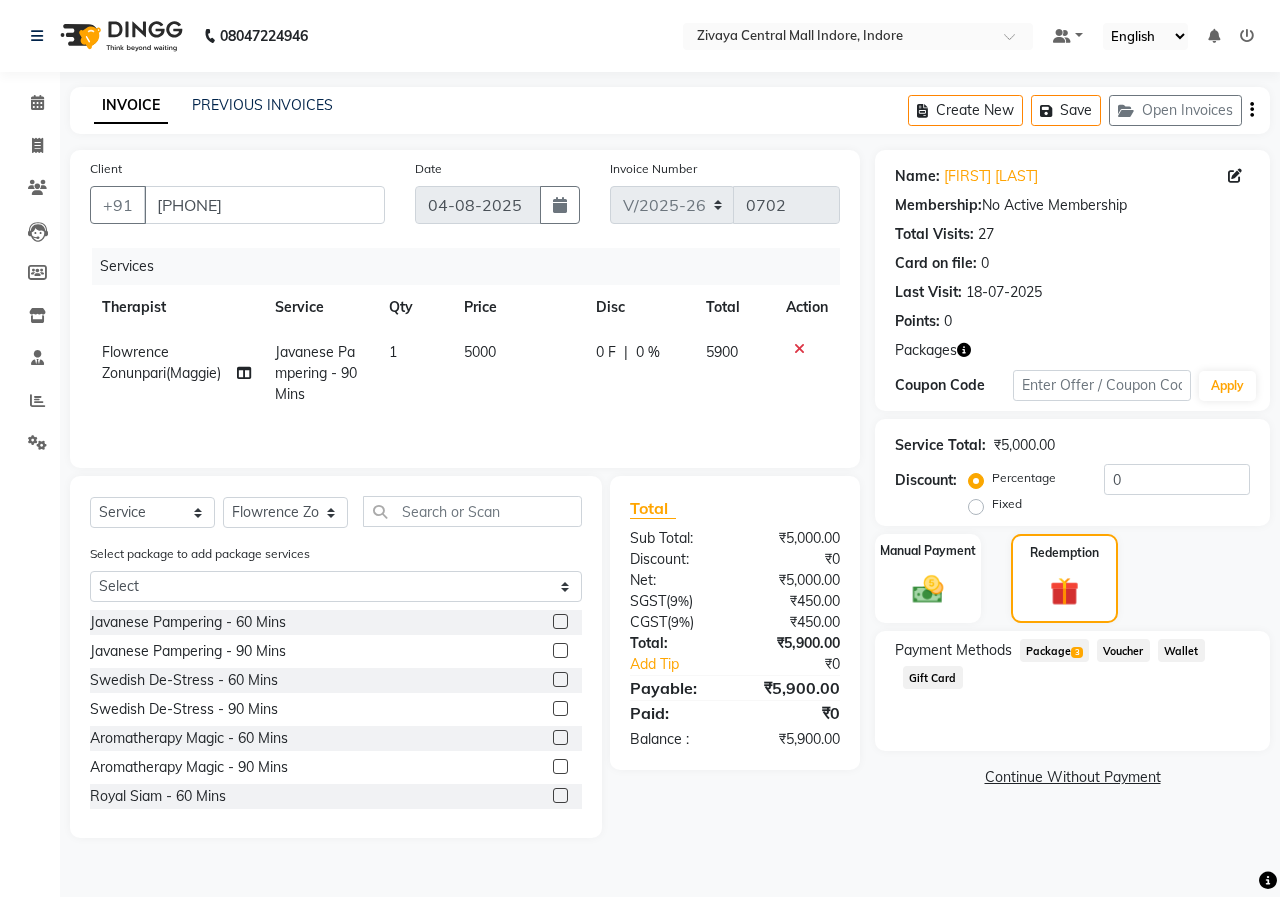 click on "Package  3" 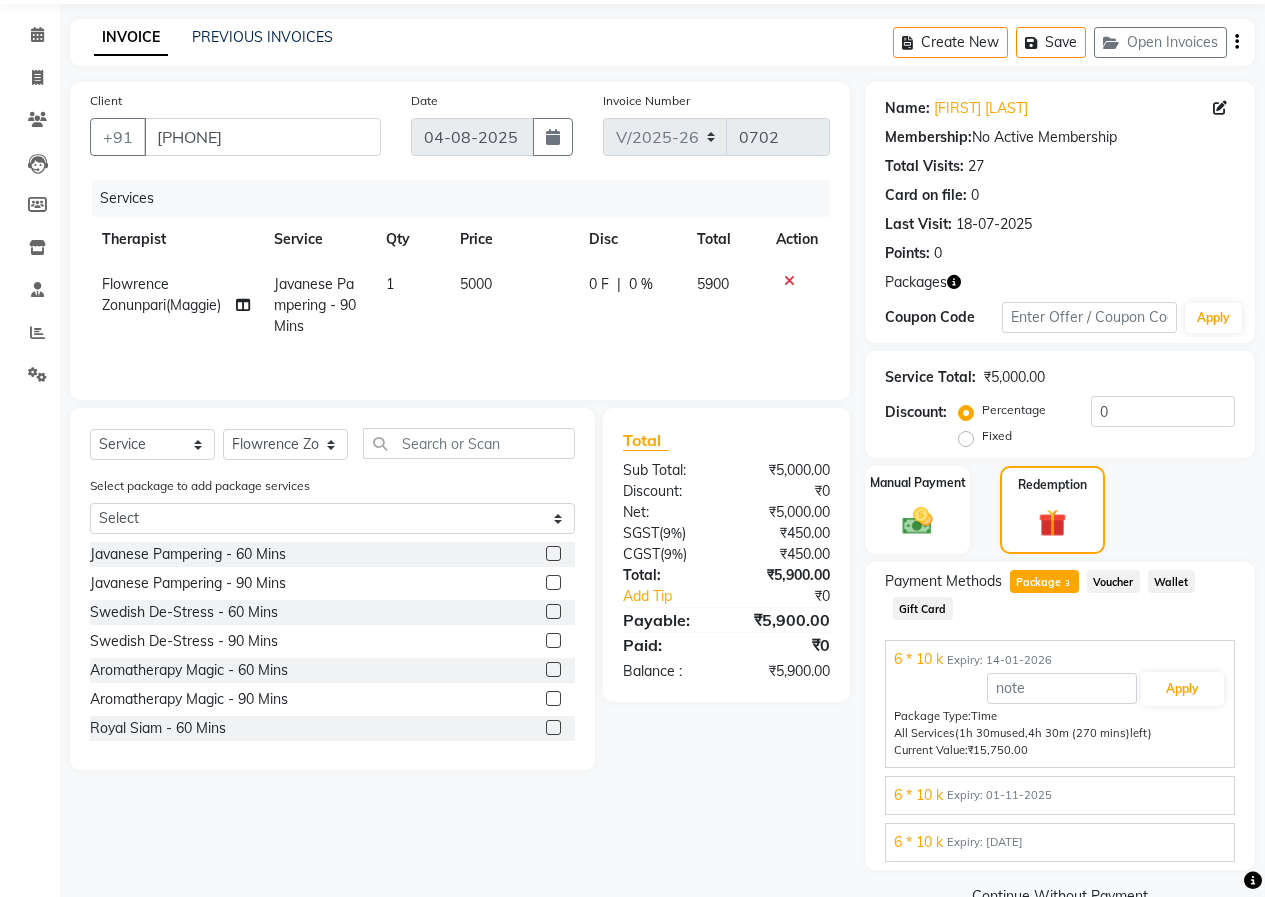 scroll, scrollTop: 112, scrollLeft: 0, axis: vertical 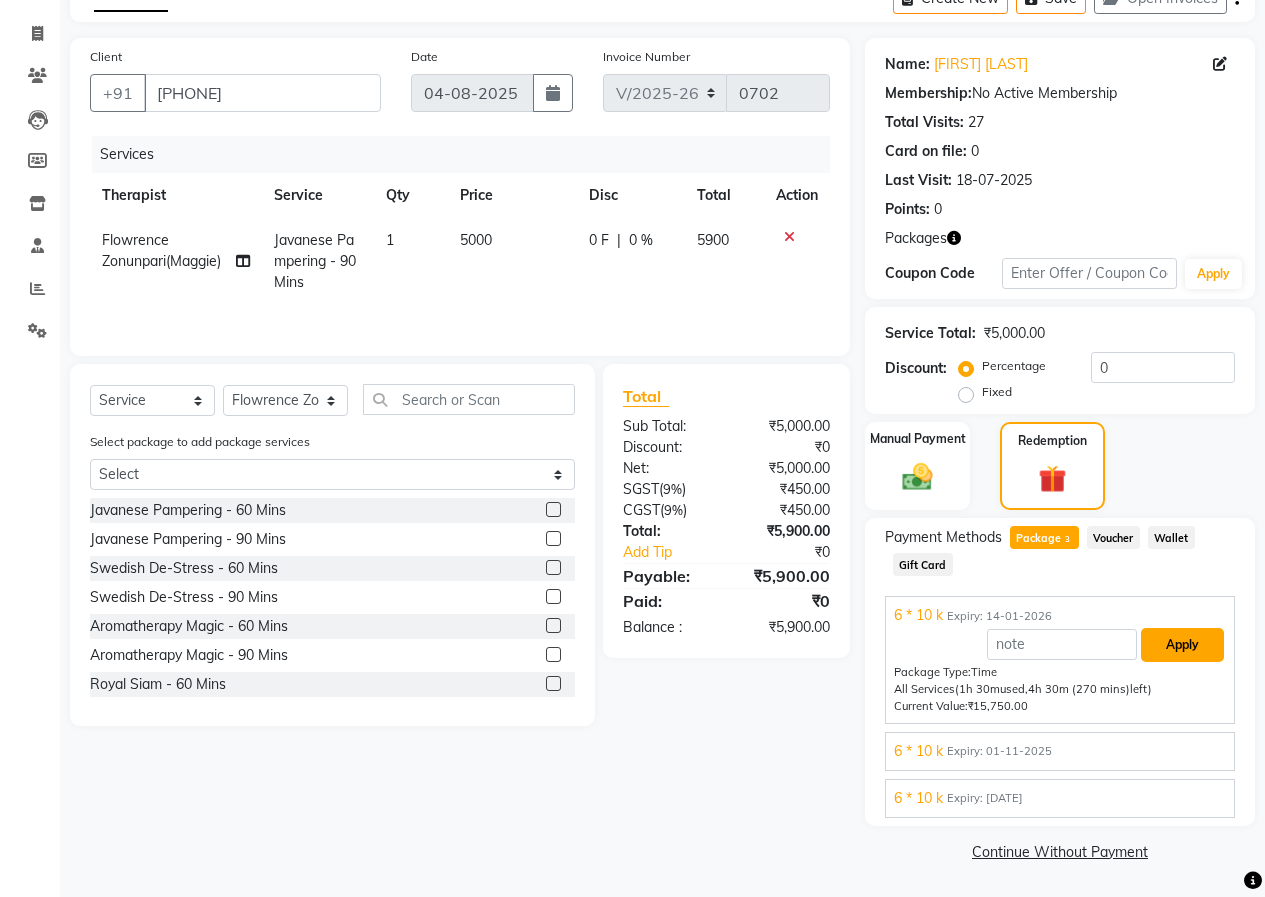 click on "Apply" at bounding box center (1182, 645) 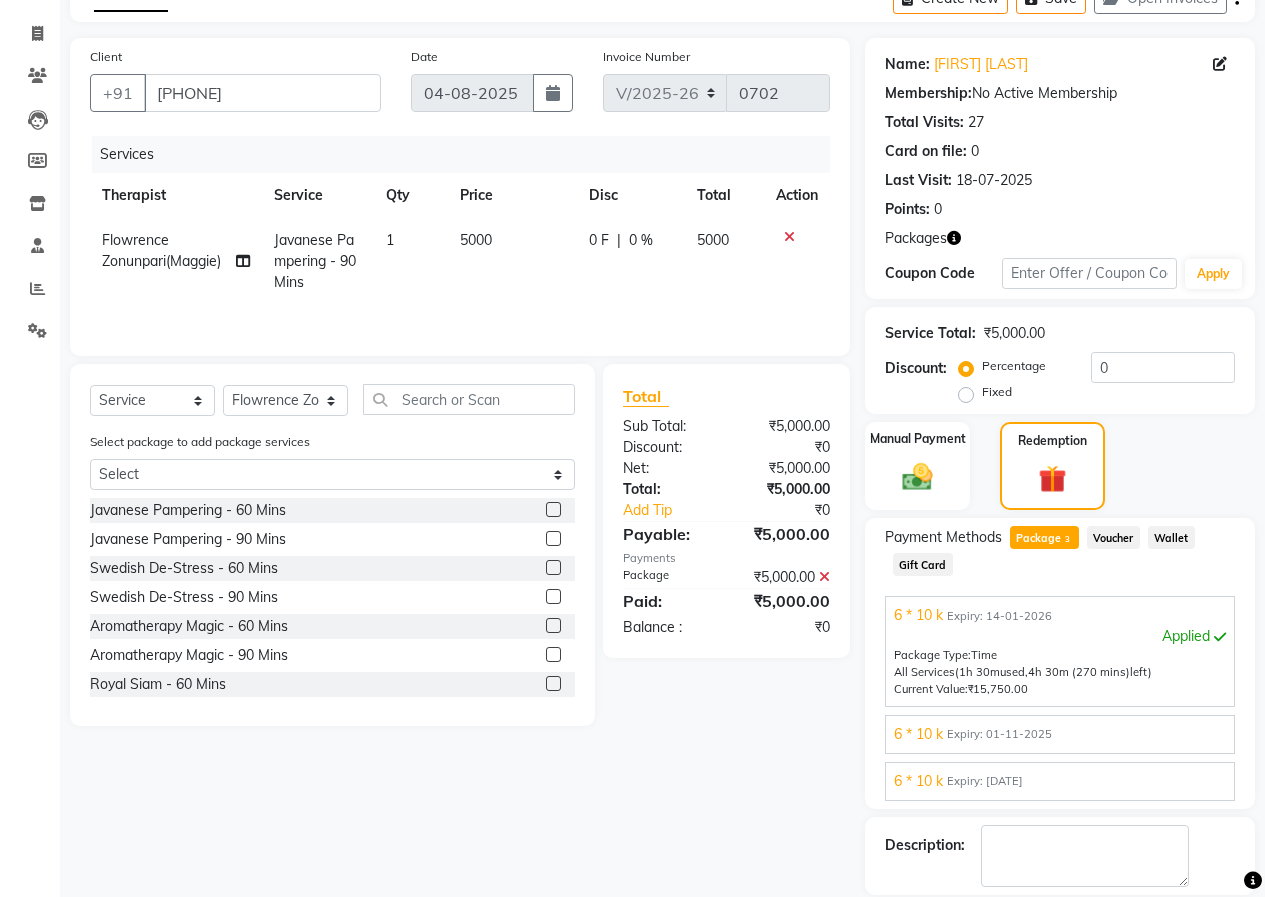 scroll, scrollTop: 247, scrollLeft: 0, axis: vertical 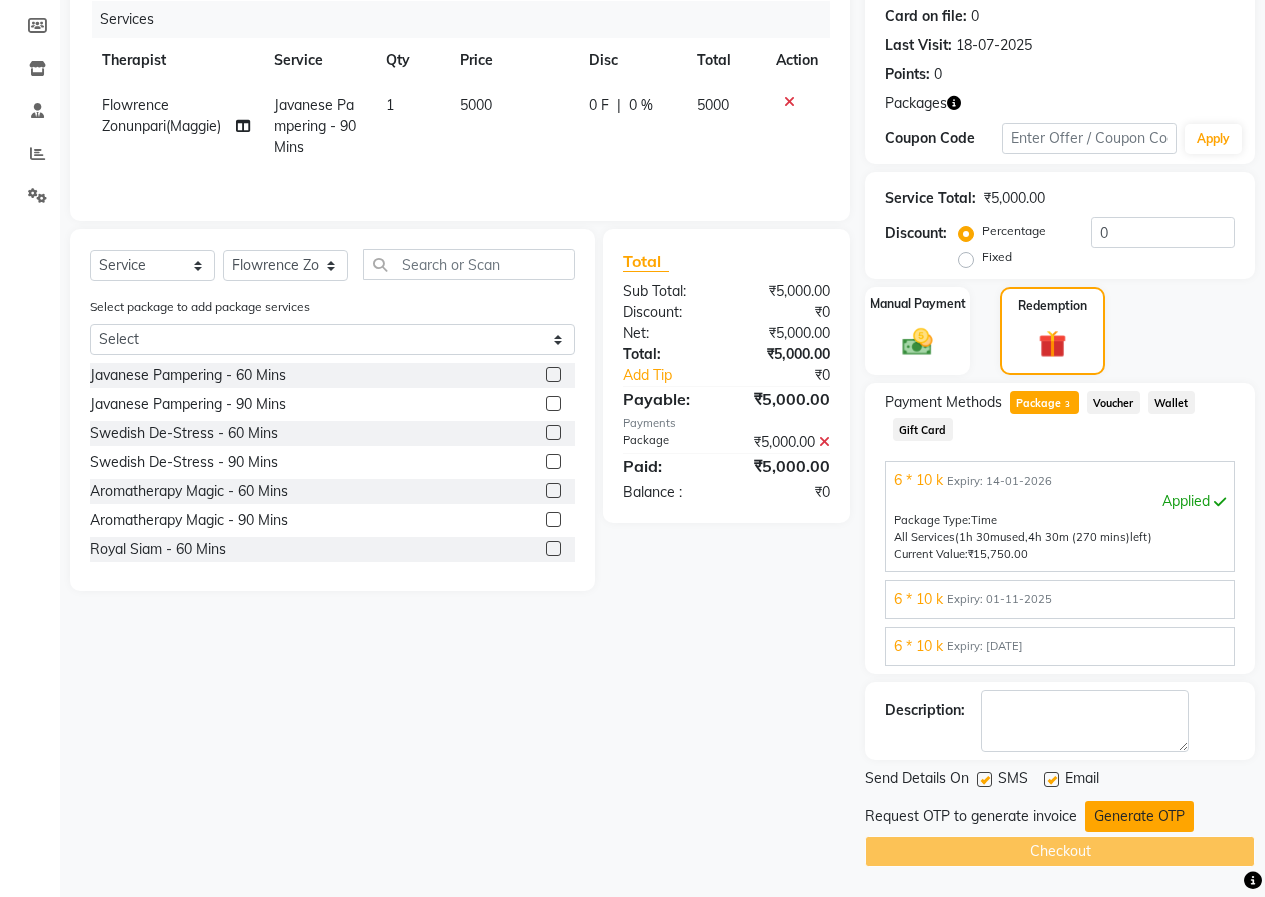 click on "Generate OTP" 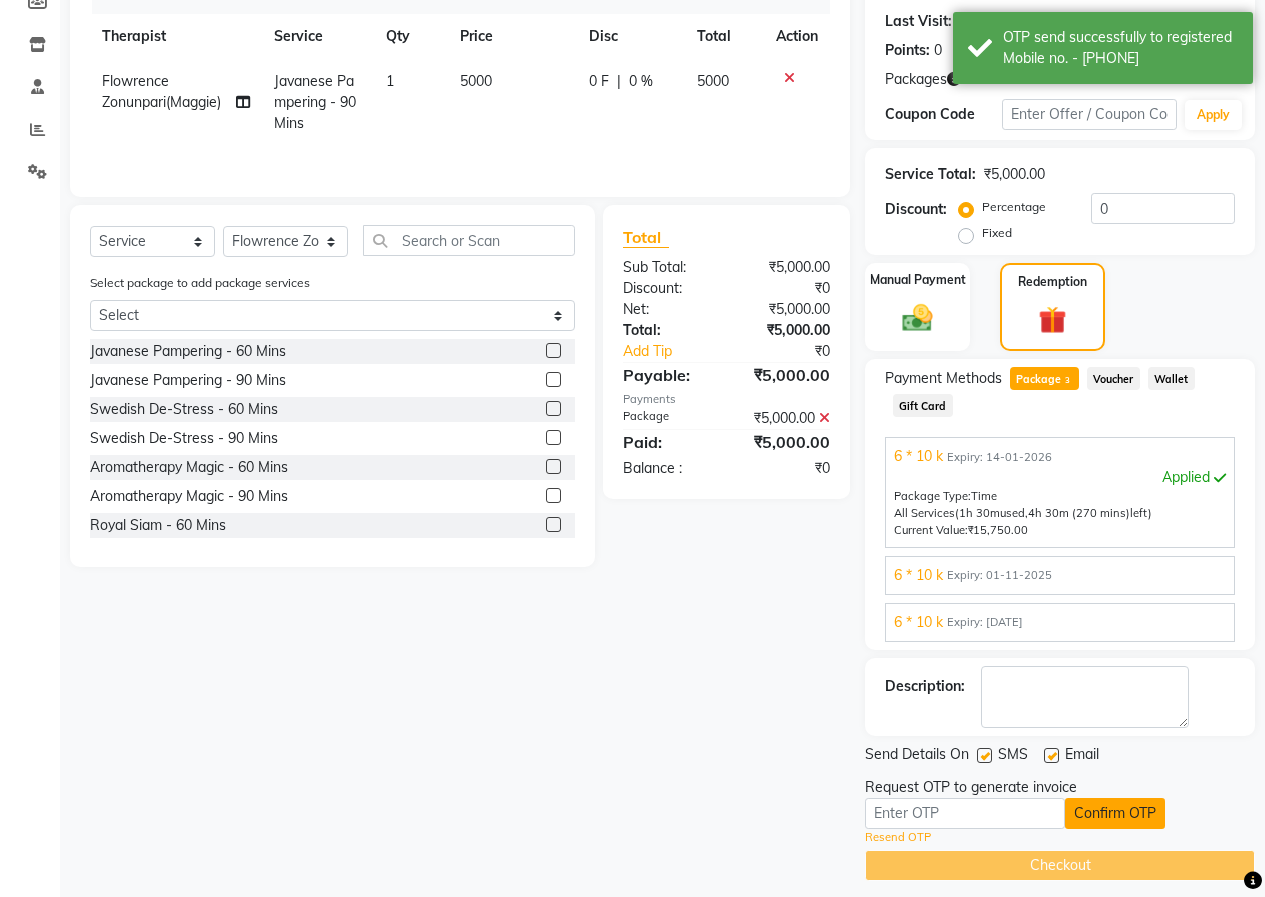 scroll, scrollTop: 285, scrollLeft: 0, axis: vertical 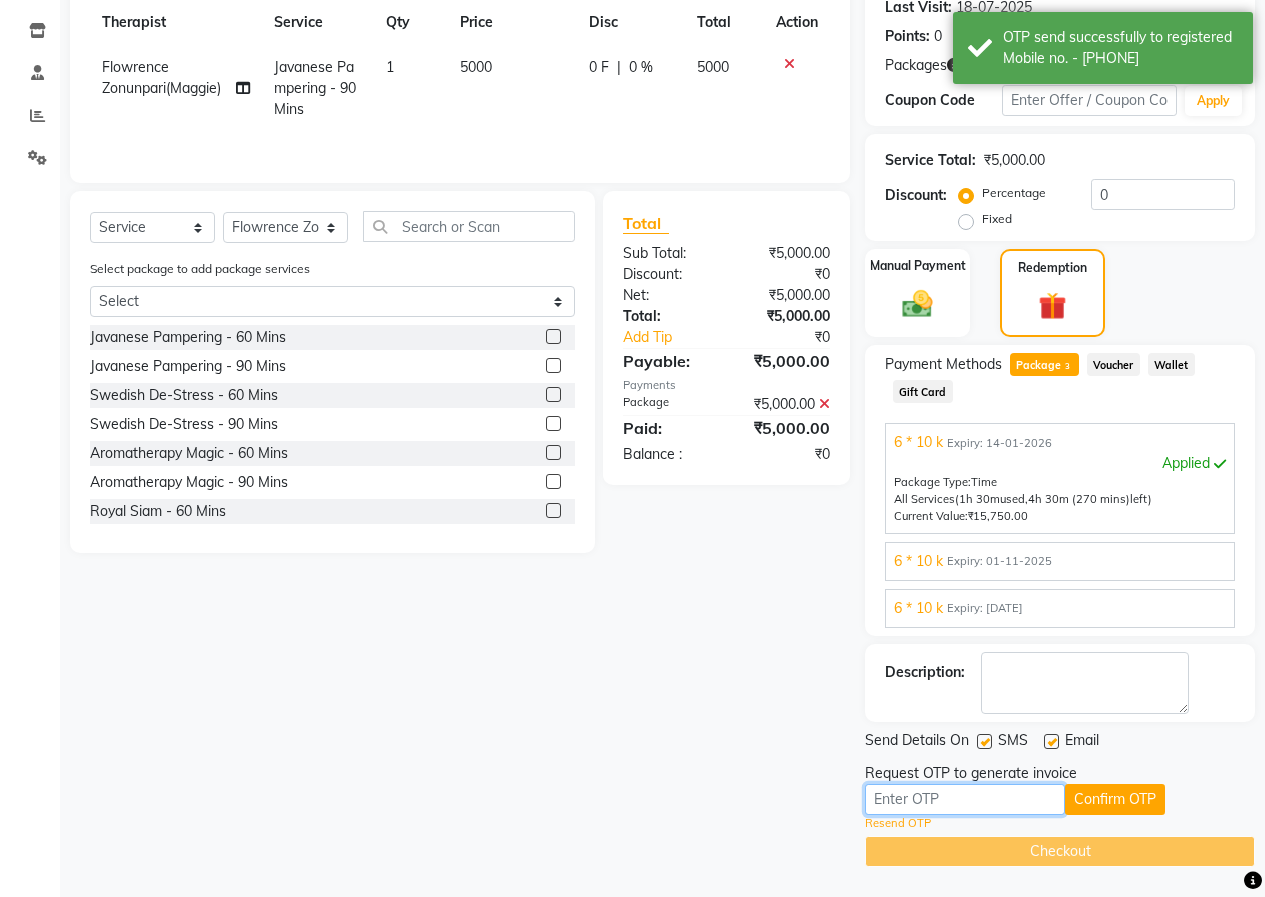click at bounding box center (965, 799) 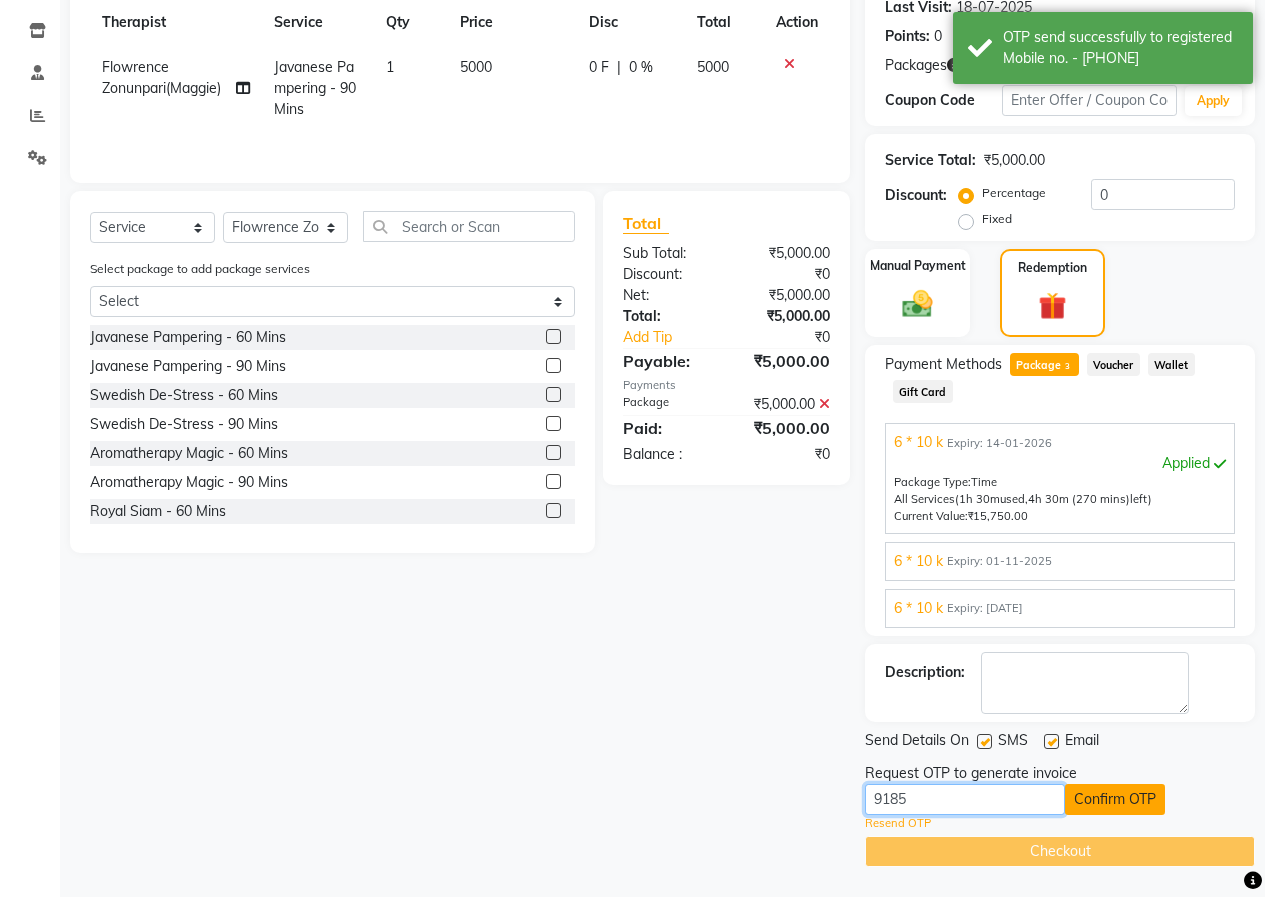 type on "9185" 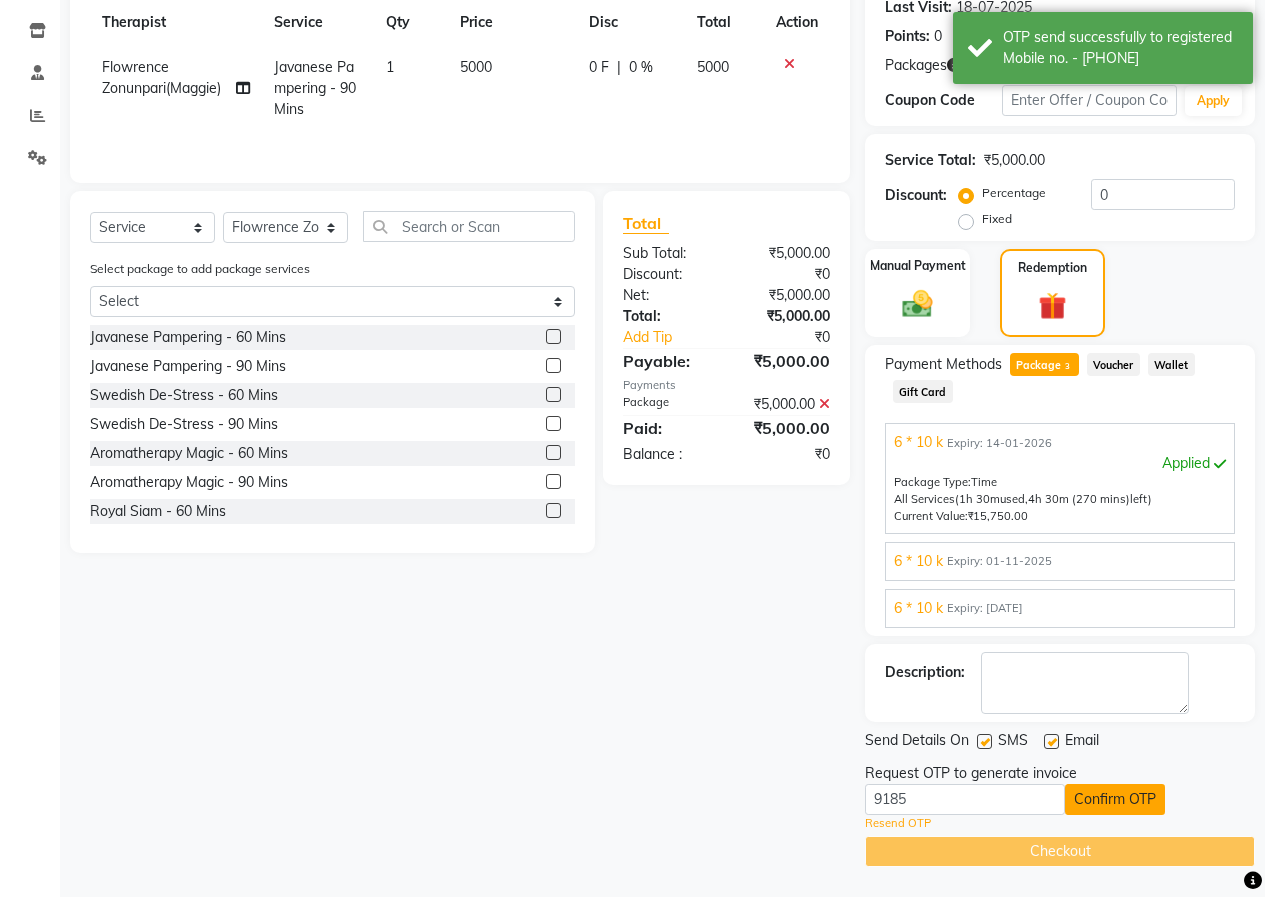 click on "Confirm OTP" 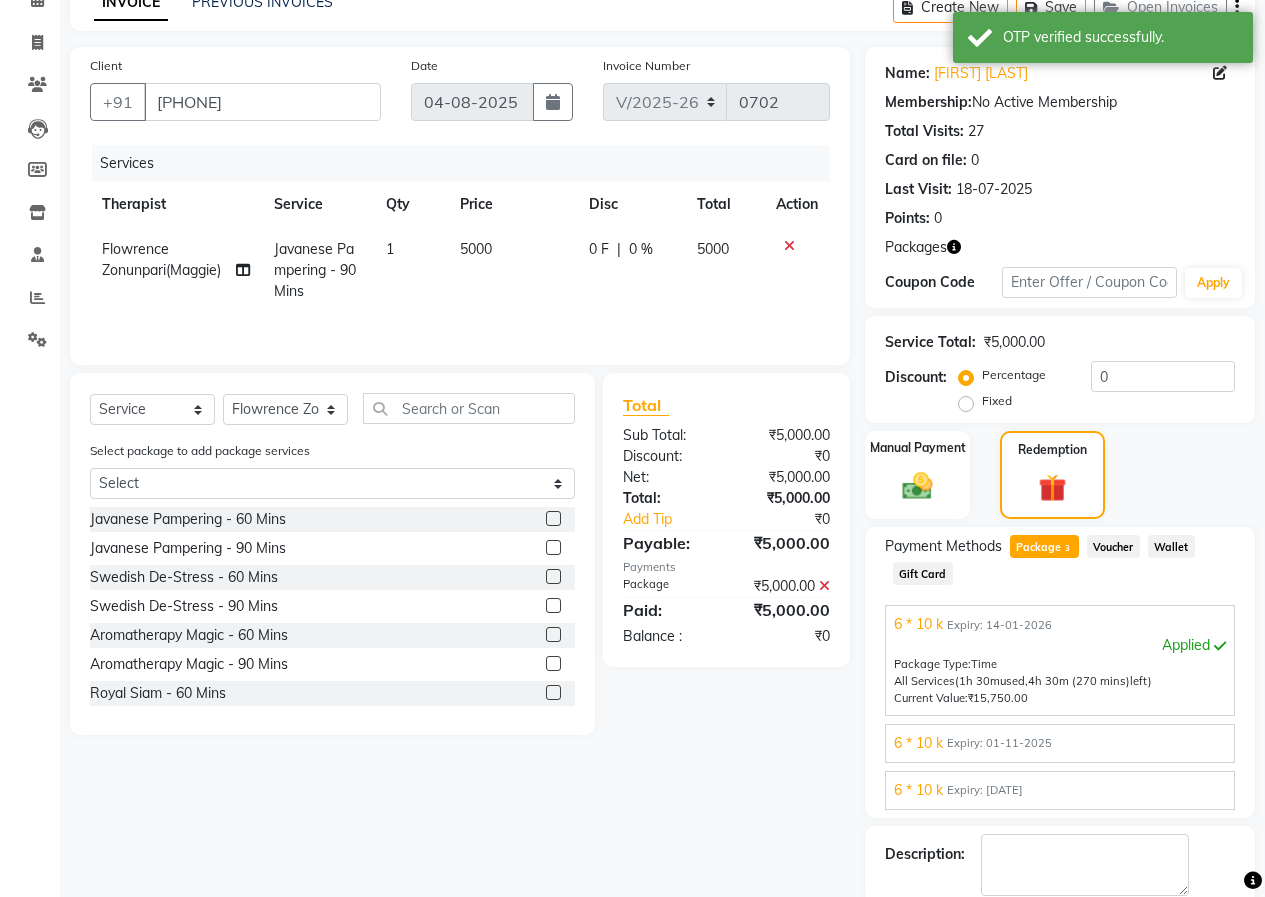 scroll, scrollTop: 208, scrollLeft: 0, axis: vertical 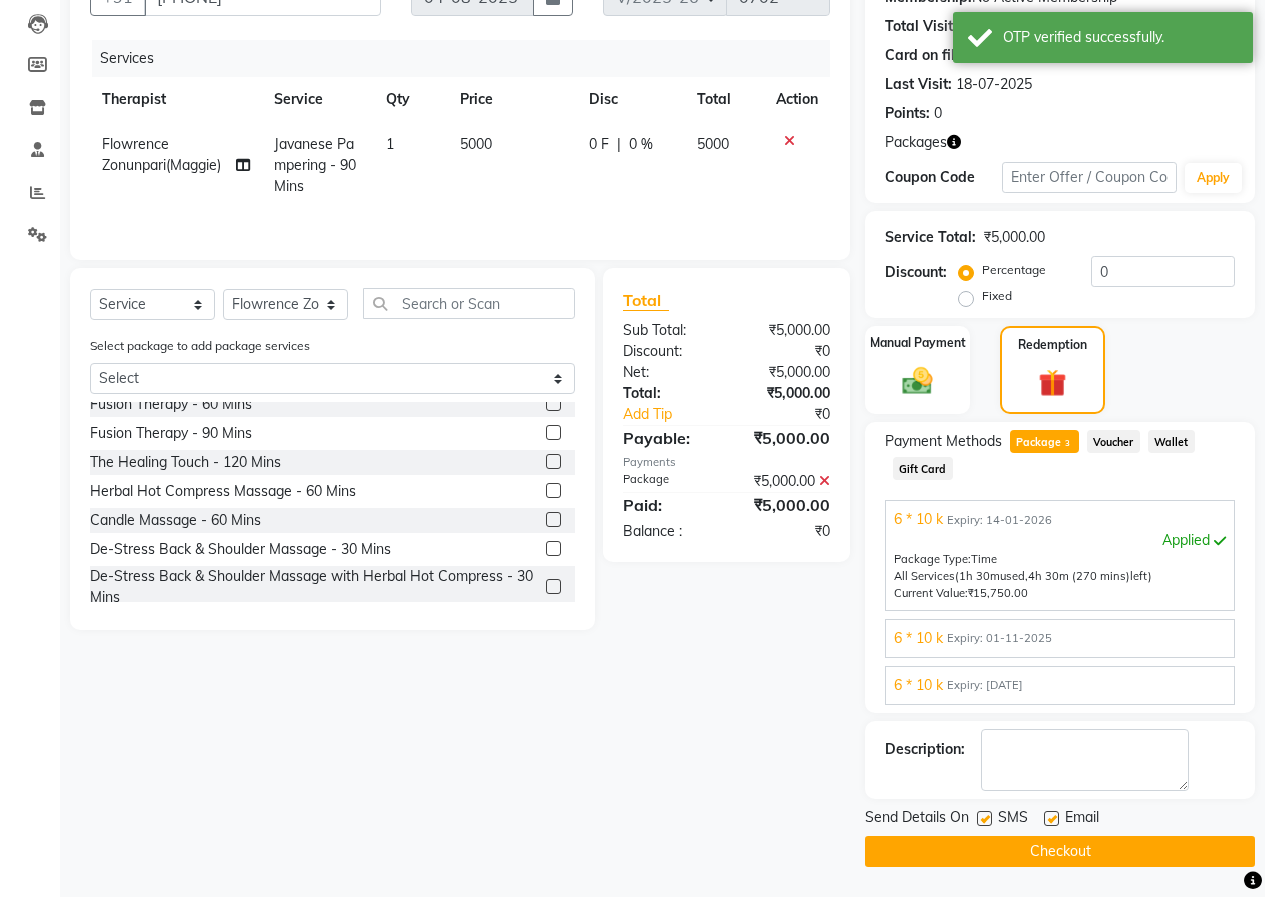 click on "Checkout" 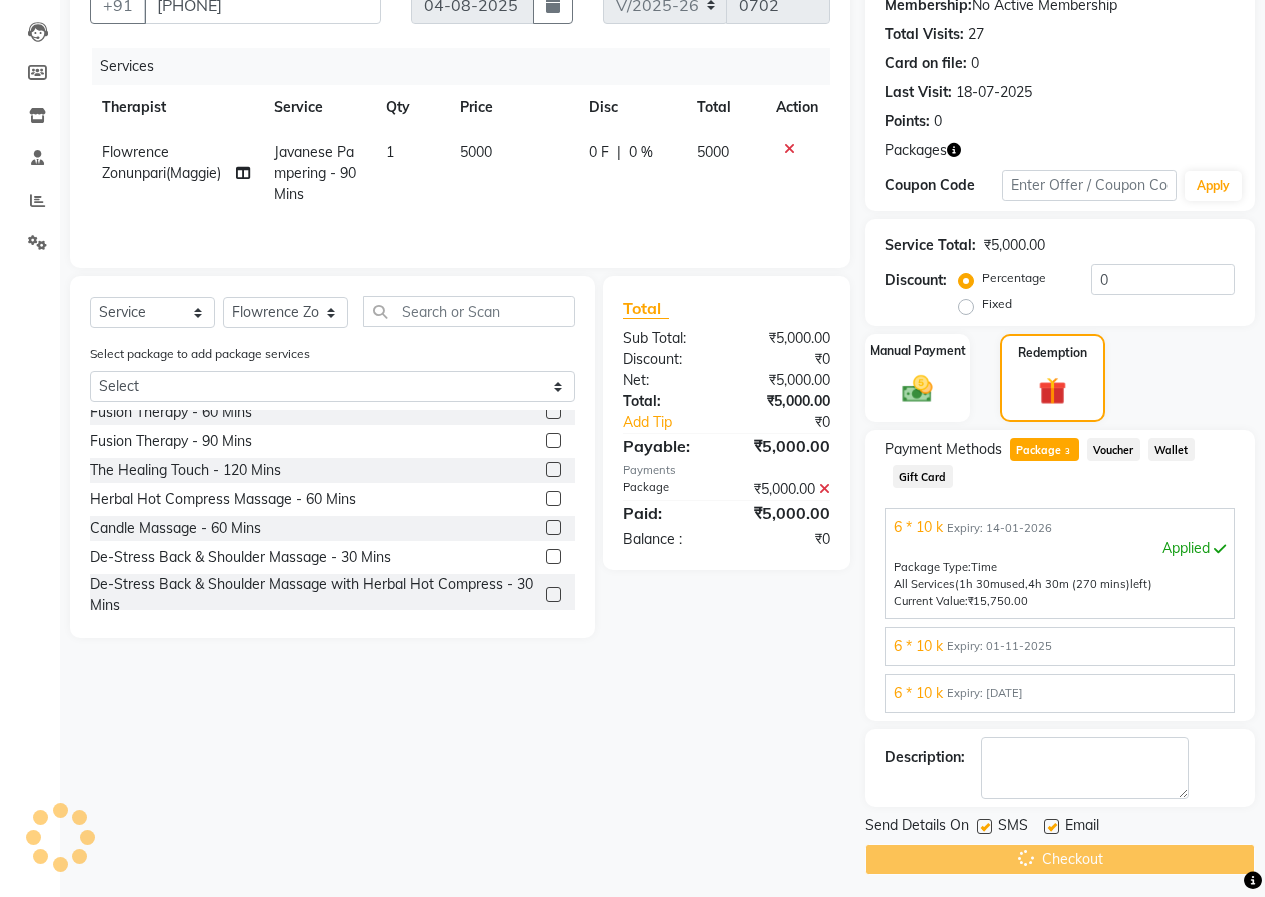 scroll, scrollTop: 201, scrollLeft: 0, axis: vertical 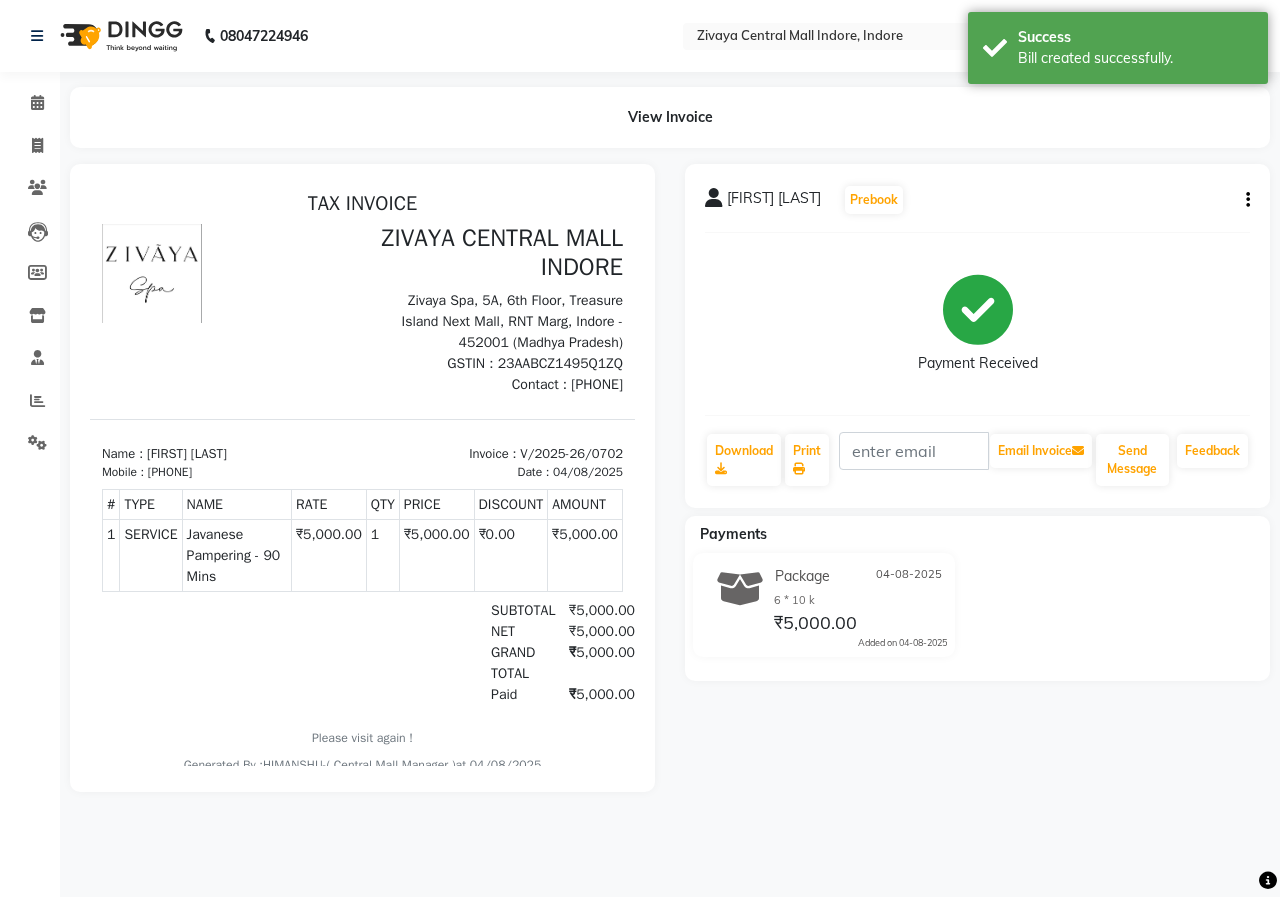 click 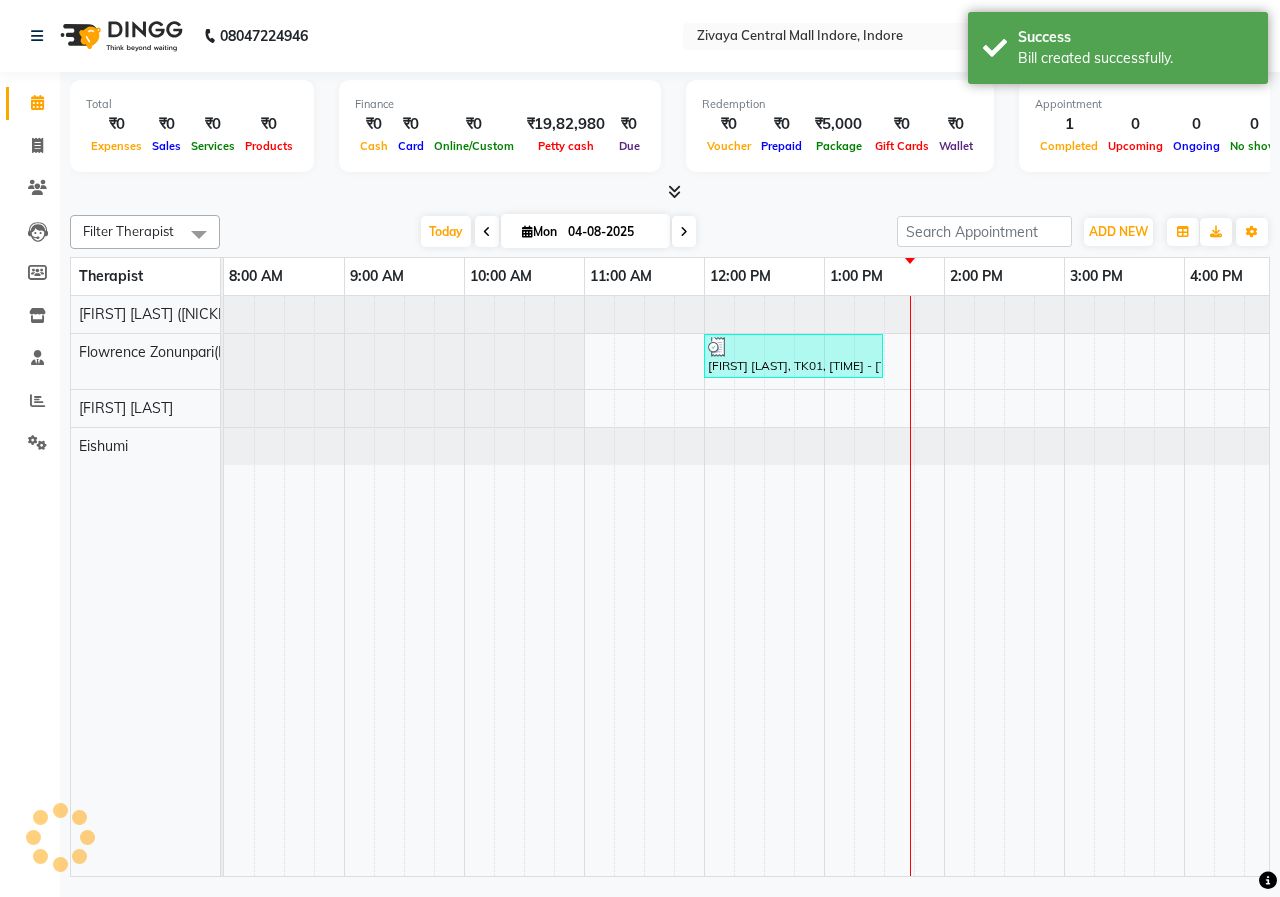 scroll, scrollTop: 0, scrollLeft: 0, axis: both 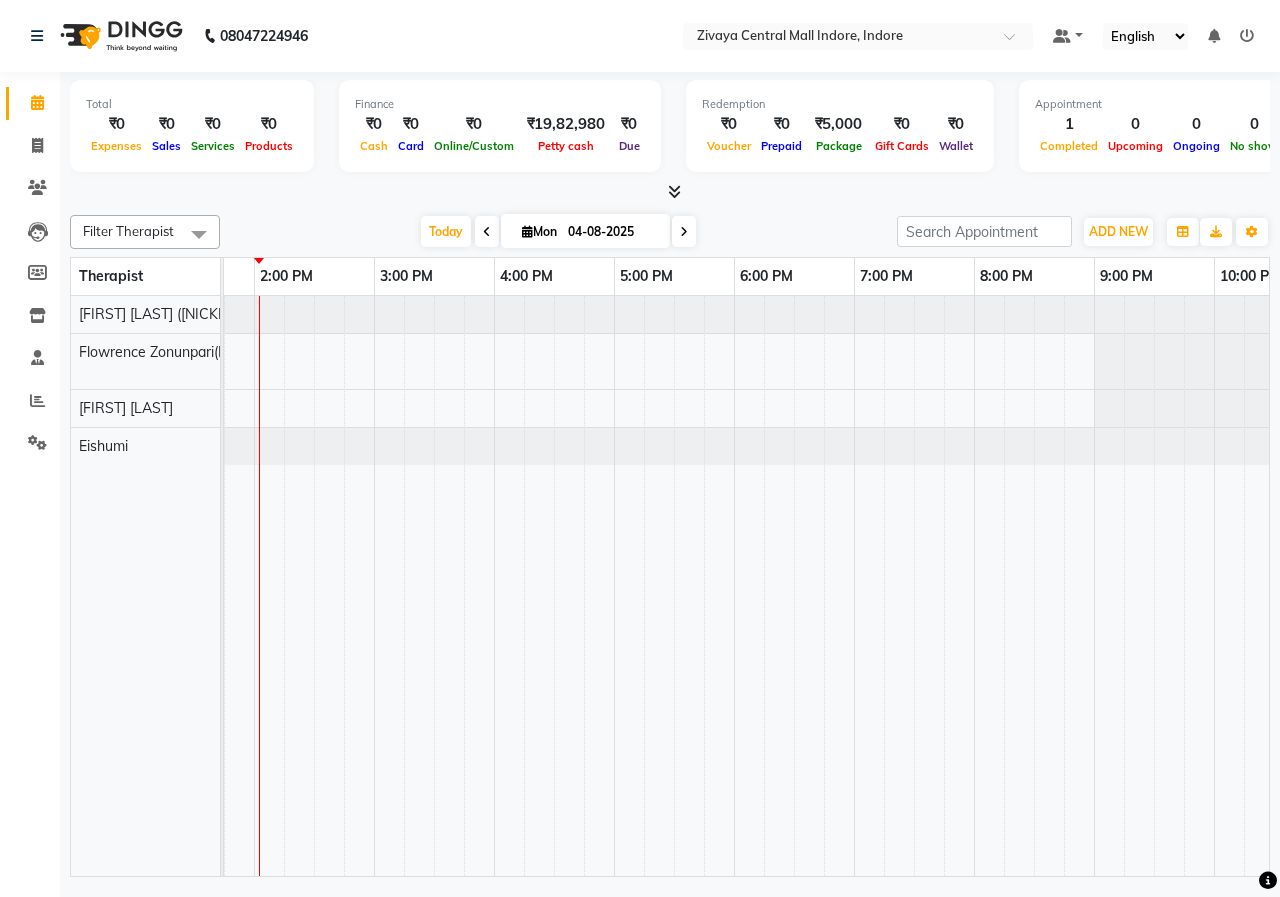 click on "[FIRST] [LAST], TK01, [TIME] - [TIME], Javanese Pampering - [DURATION] Mins" at bounding box center [494, 586] 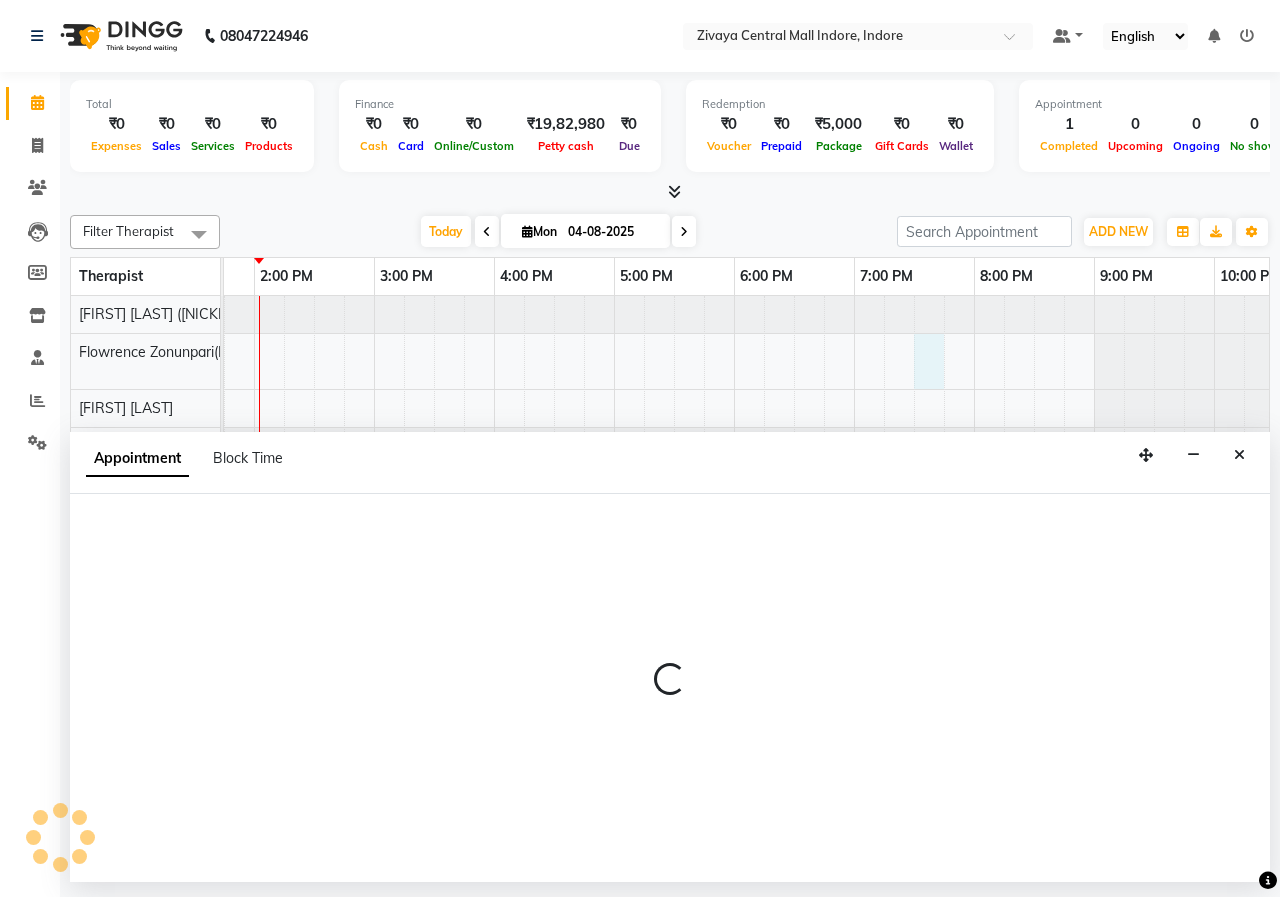 select on "49517" 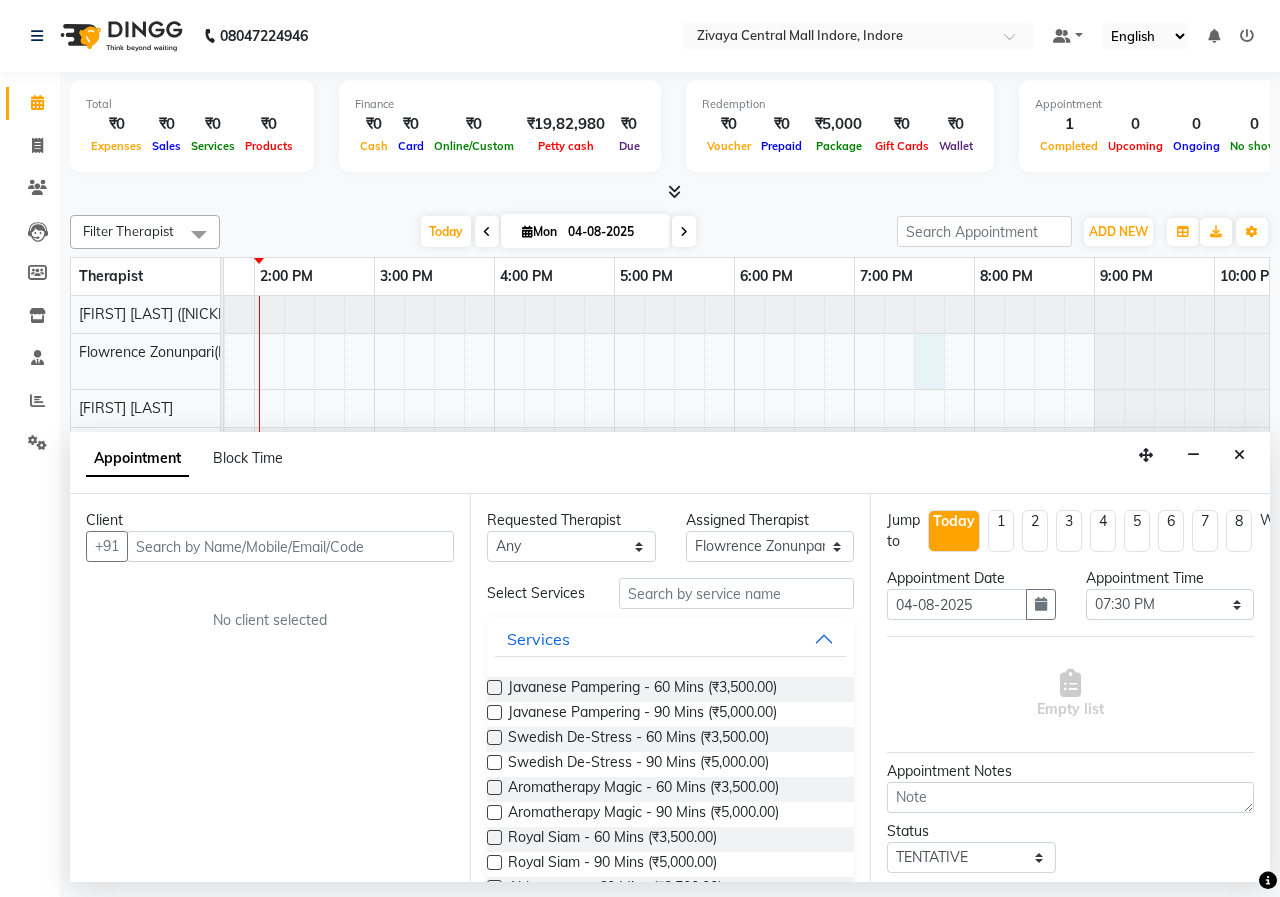 click at bounding box center [290, 546] 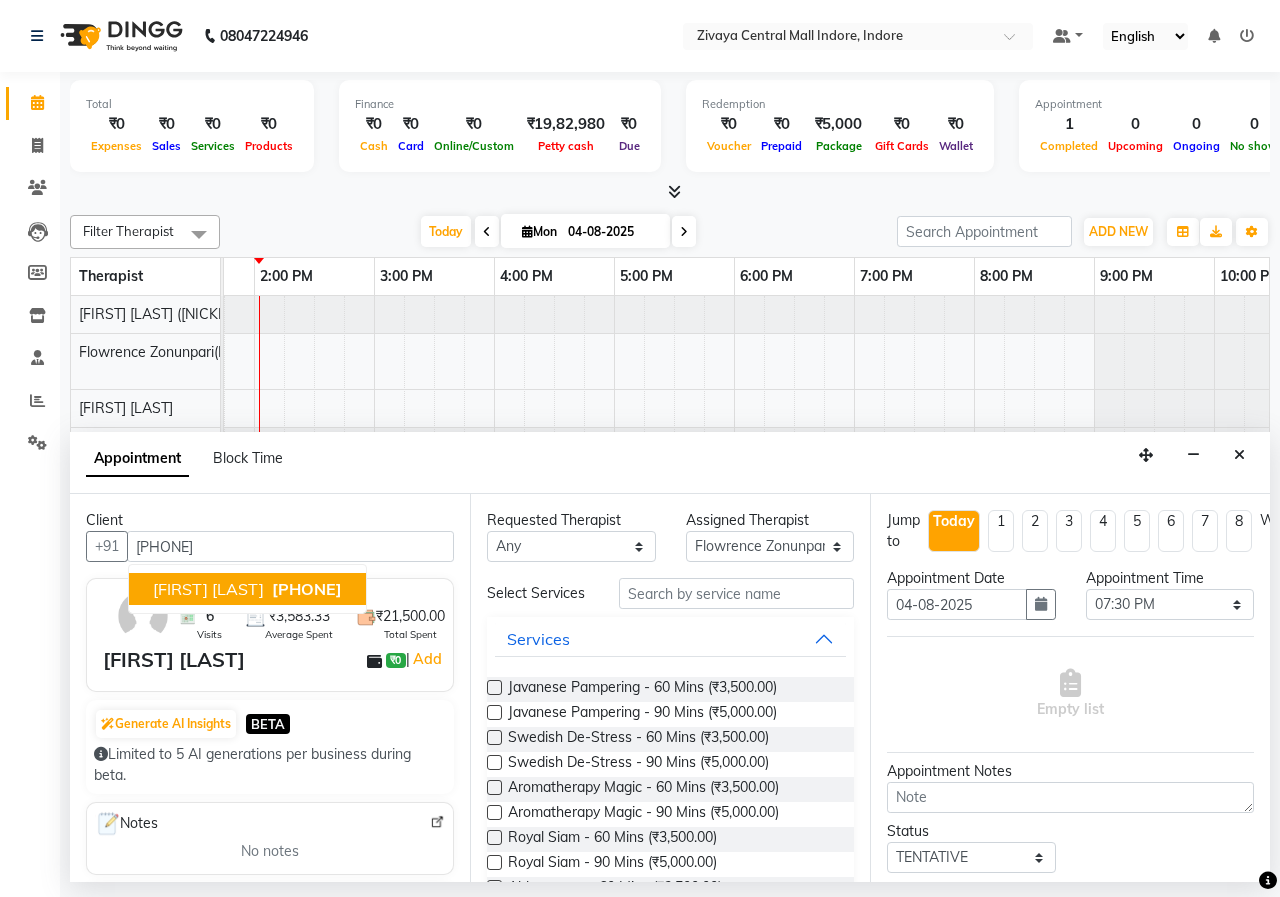 click on "[FIRST] [LAST]" at bounding box center (208, 589) 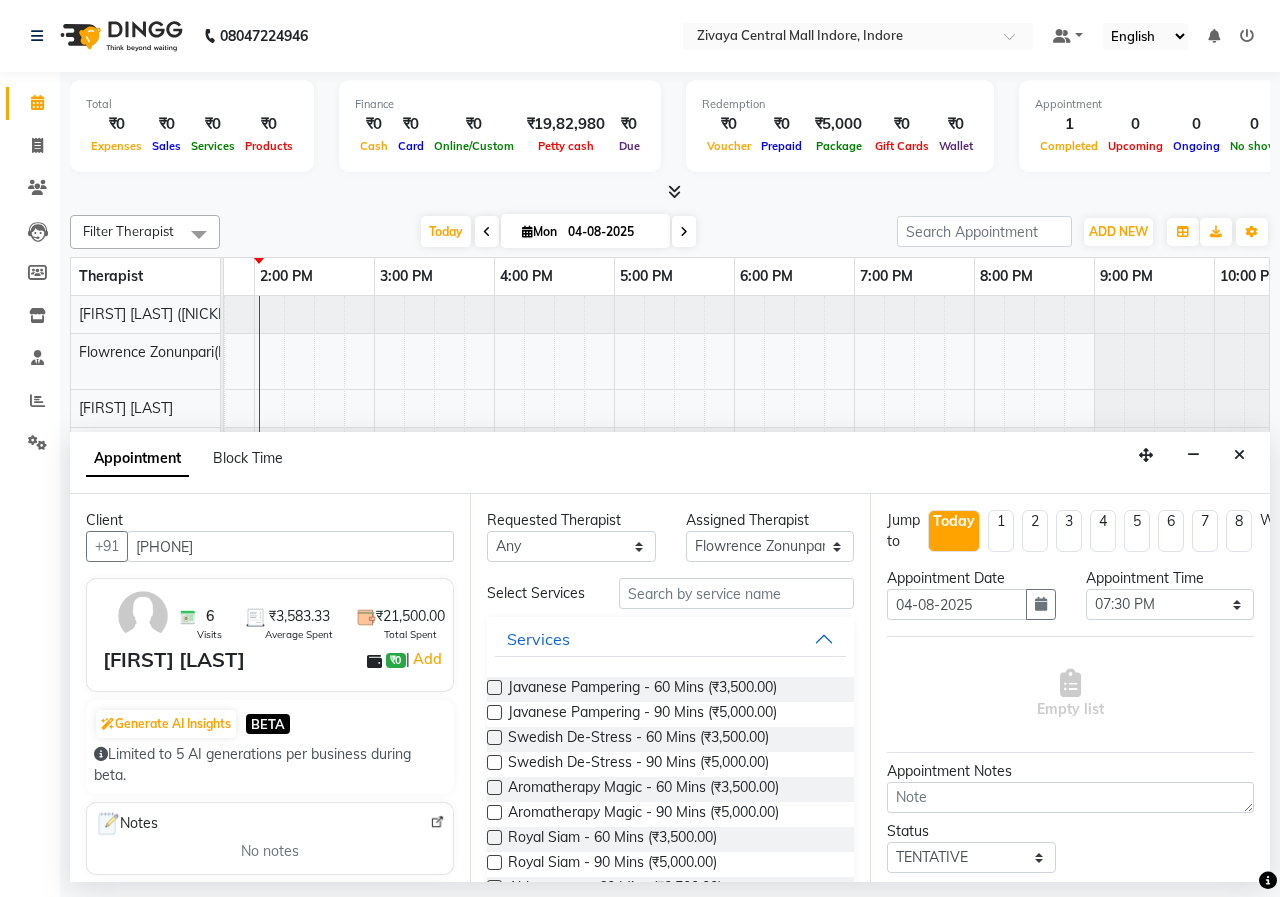 type on "[PHONE]" 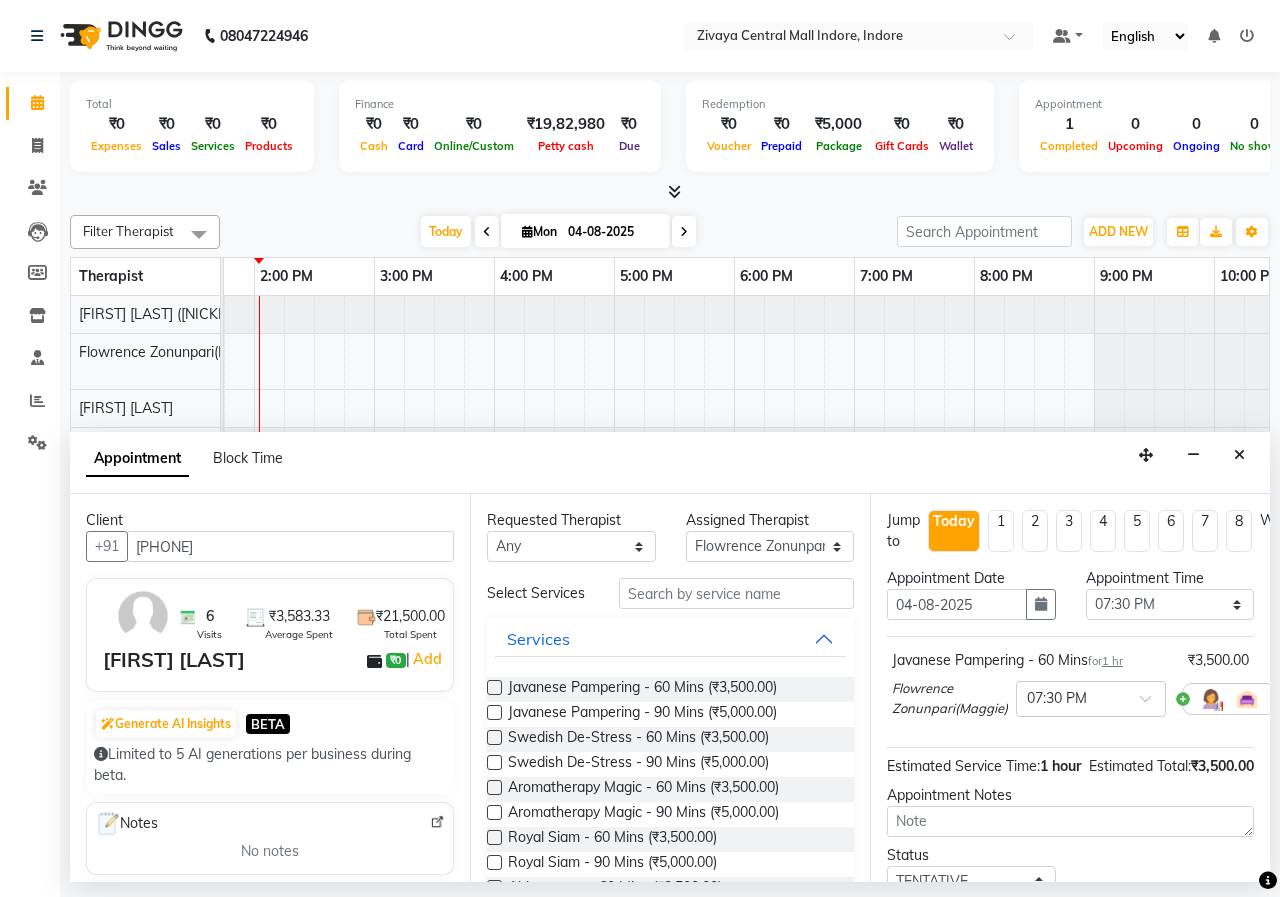 click at bounding box center (494, 687) 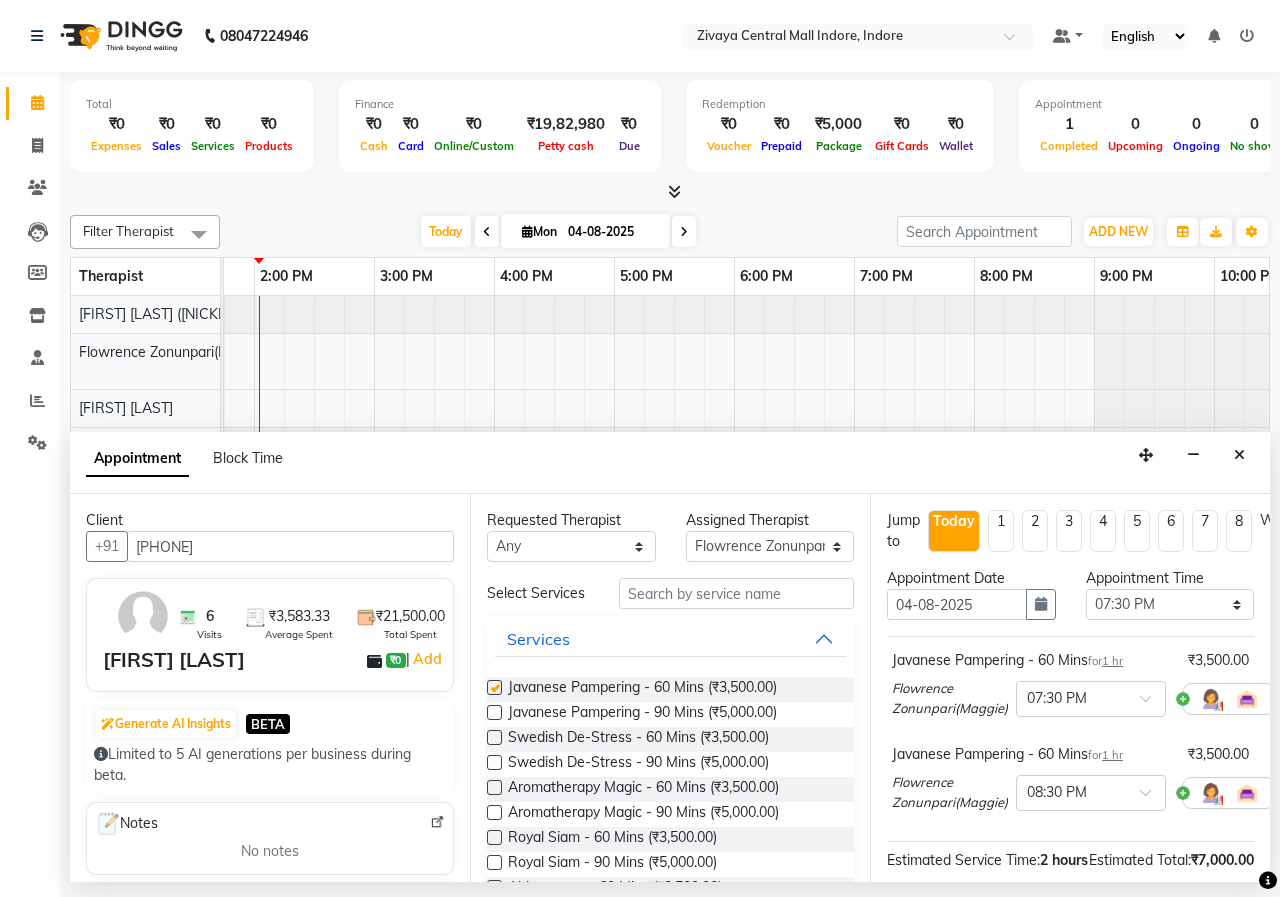 checkbox on "false" 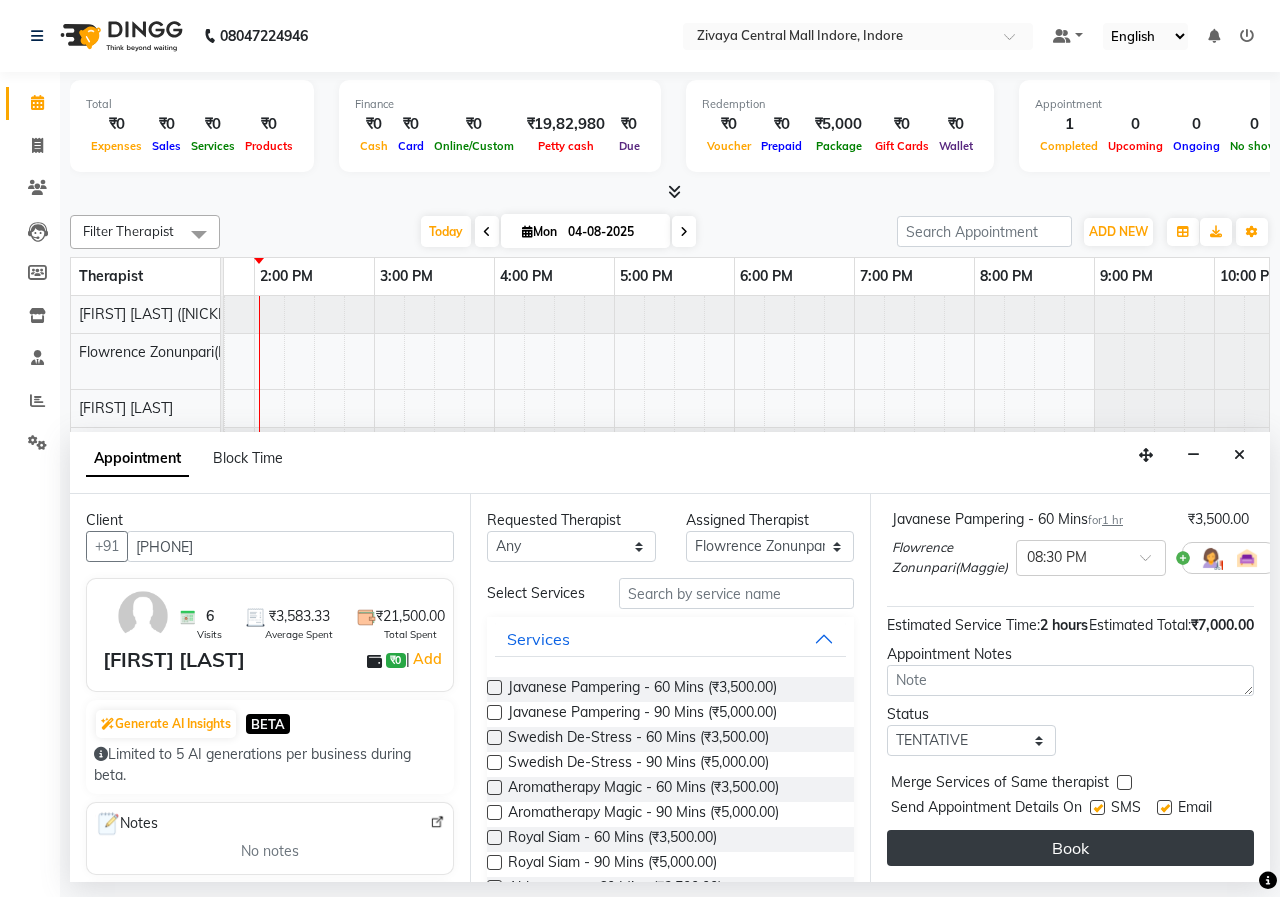 click on "Book" at bounding box center [1070, 848] 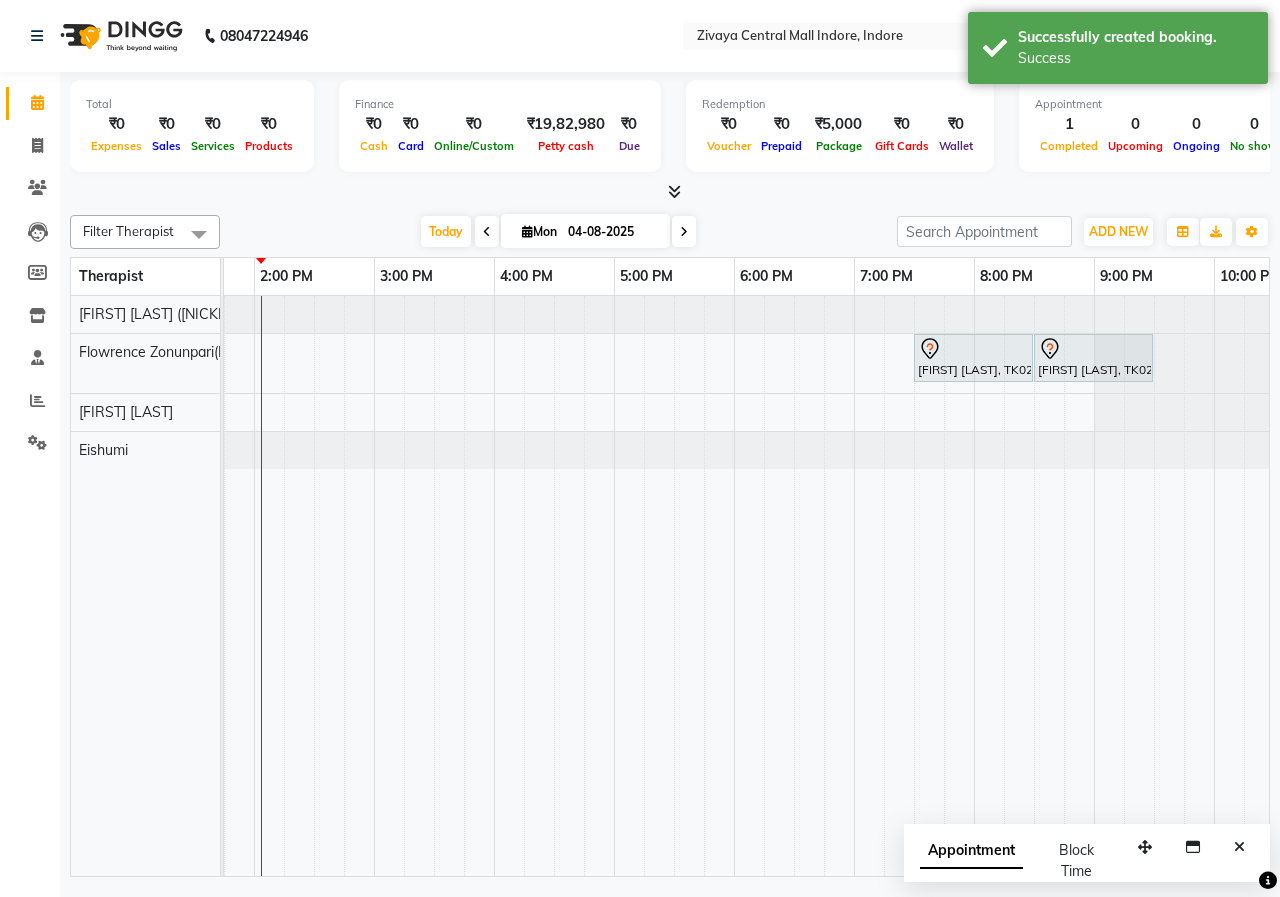 click on "Today  Mon 04-08-2025" at bounding box center [558, 232] 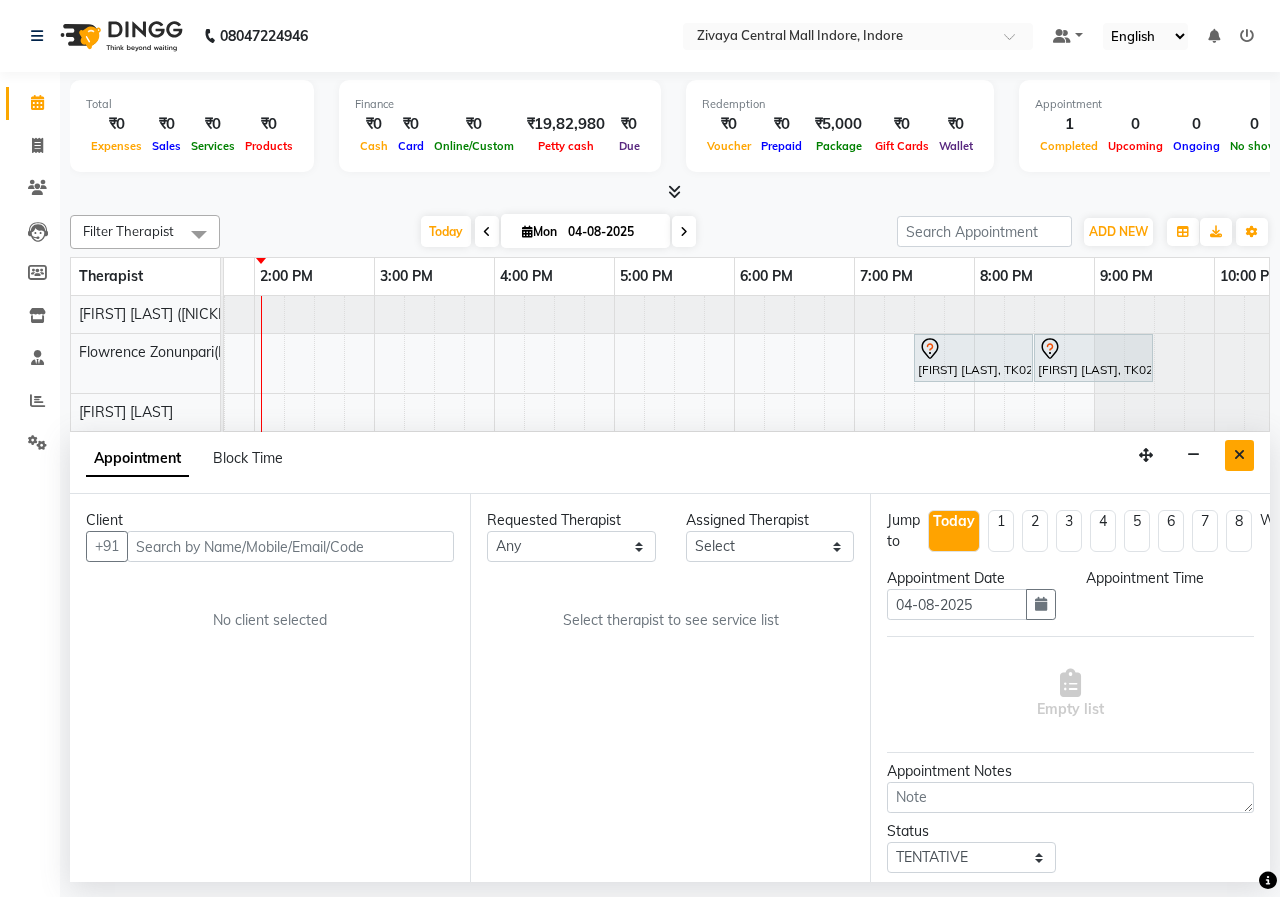 click at bounding box center (1239, 455) 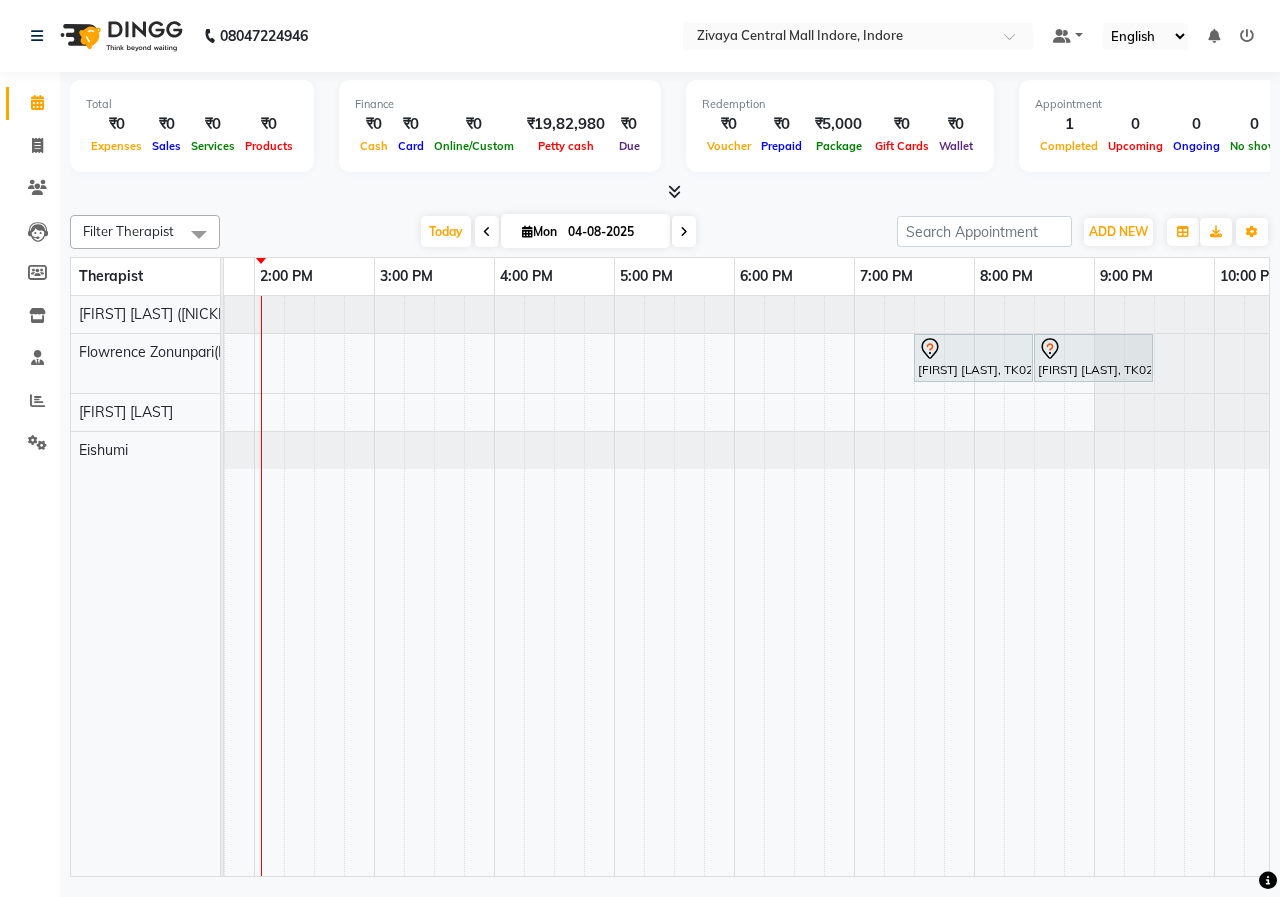 drag, startPoint x: 1105, startPoint y: 354, endPoint x: 953, endPoint y: 419, distance: 165.31485 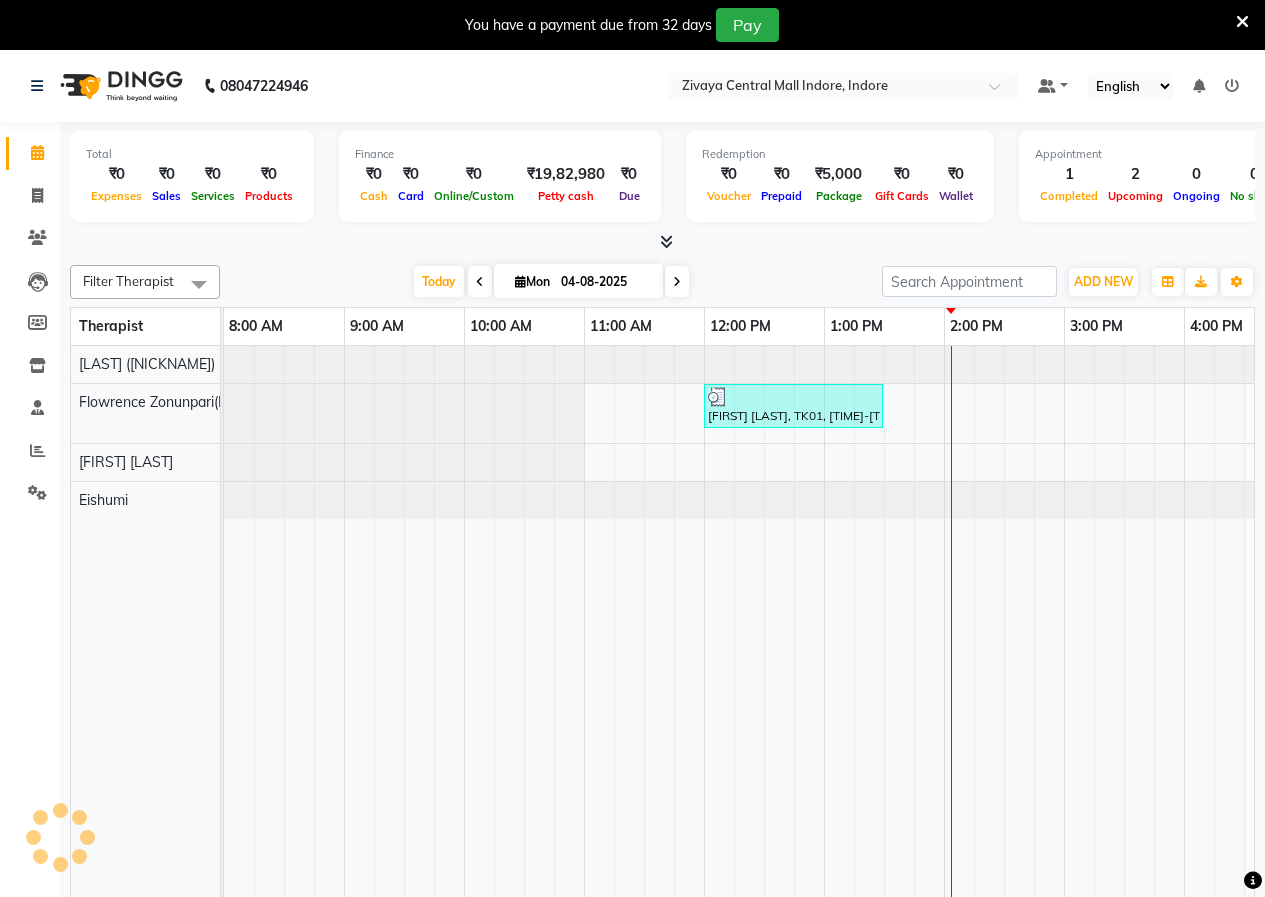 scroll, scrollTop: 0, scrollLeft: 0, axis: both 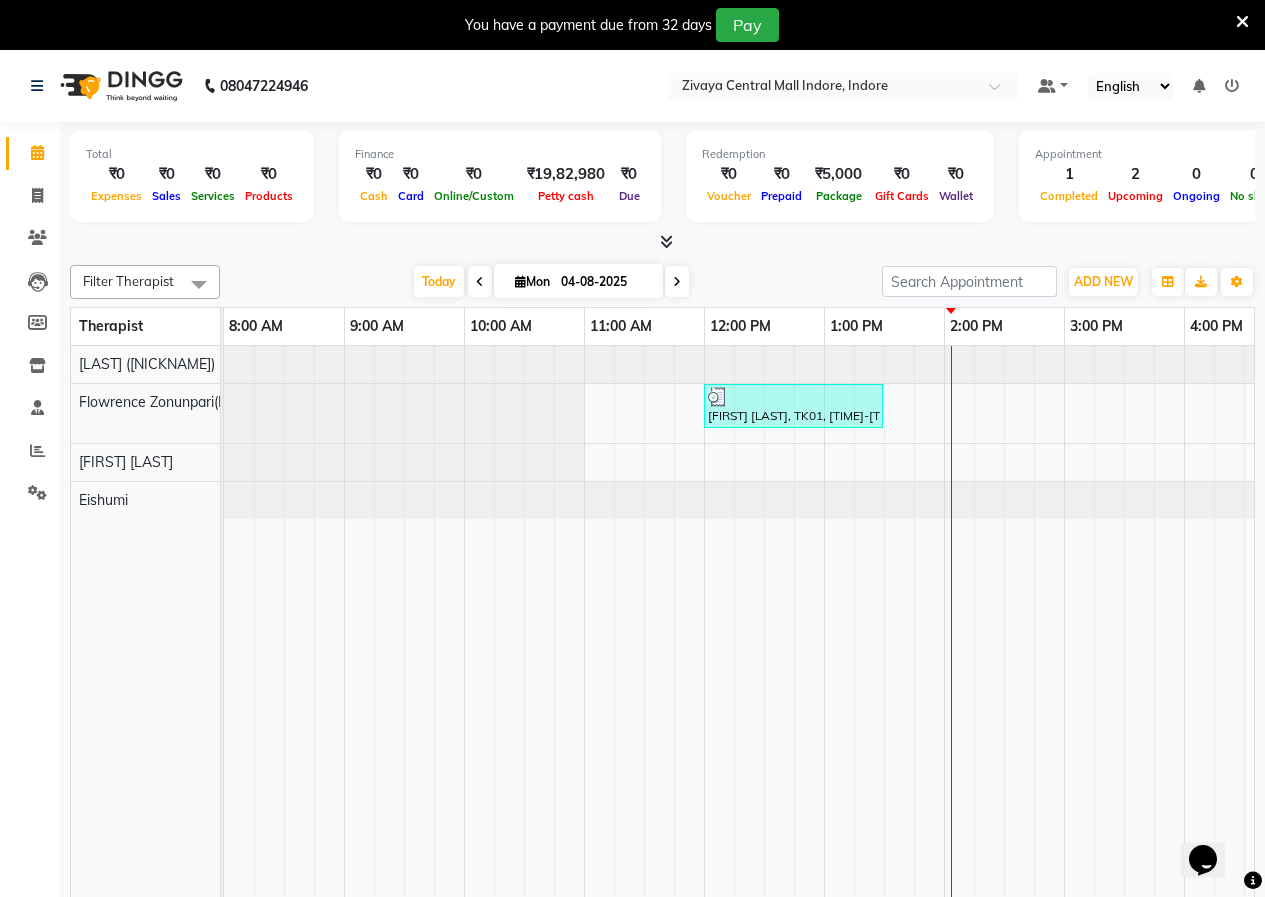 click at bounding box center [1242, 22] 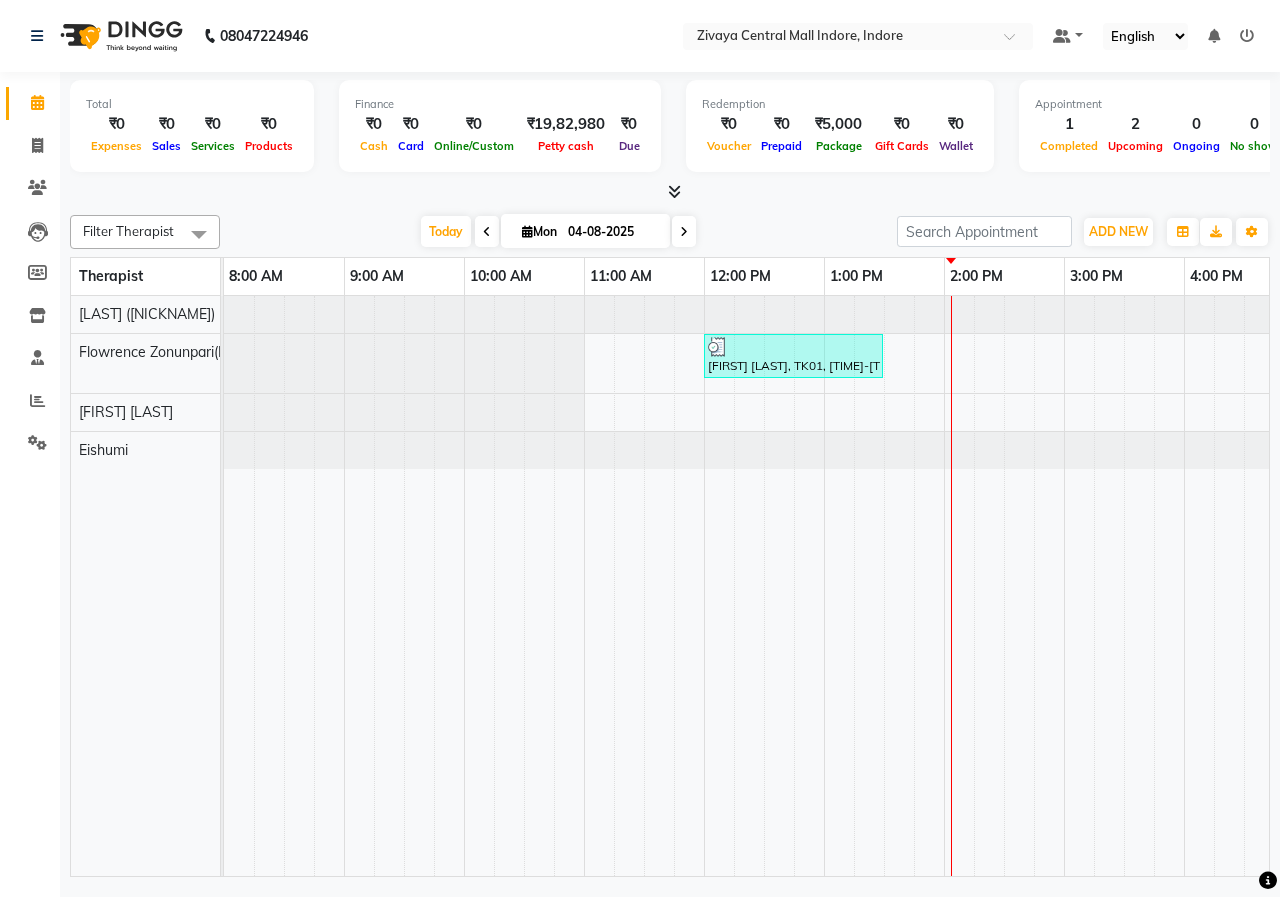 scroll, scrollTop: 0, scrollLeft: 320, axis: horizontal 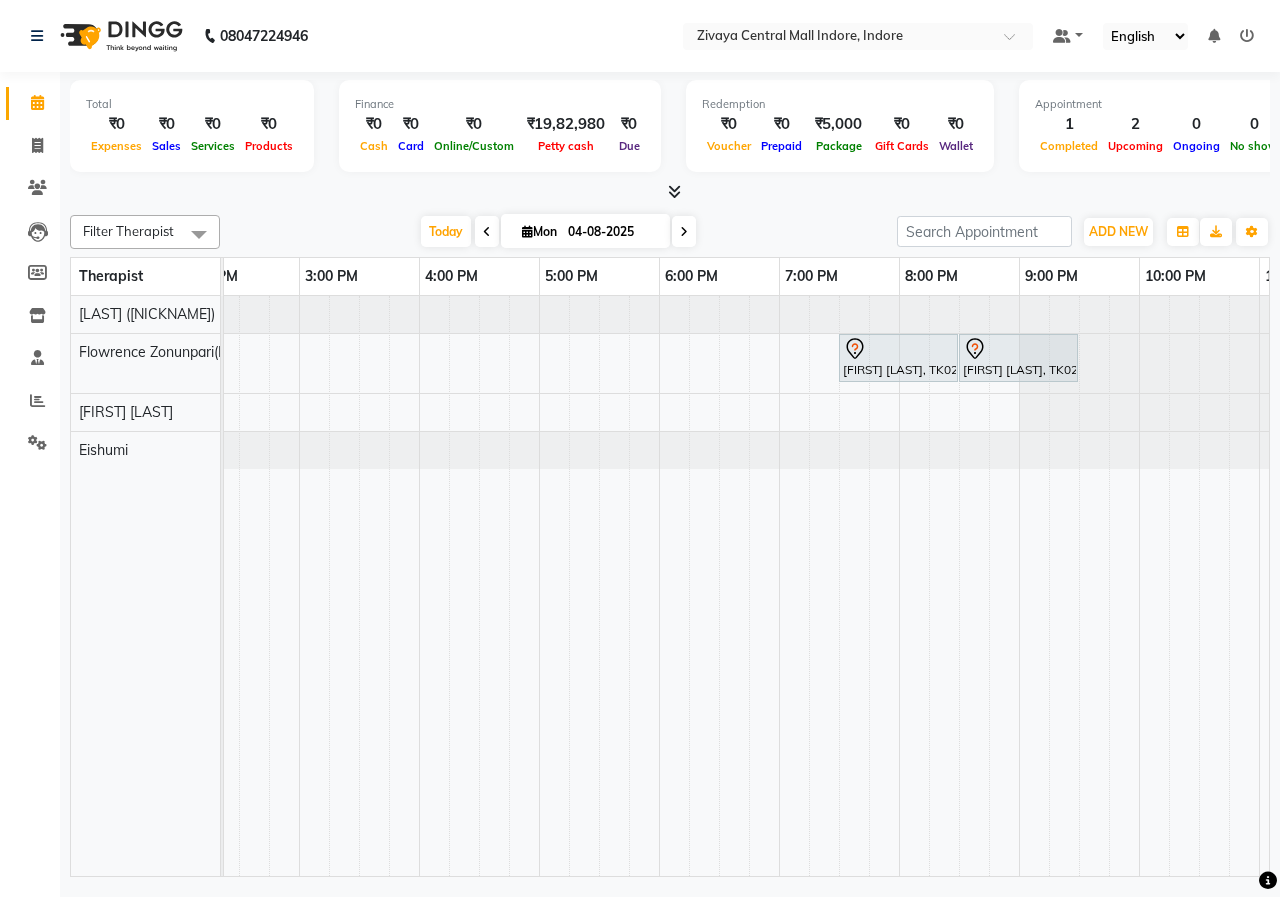drag, startPoint x: 1017, startPoint y: 356, endPoint x: 908, endPoint y: 420, distance: 126.40016 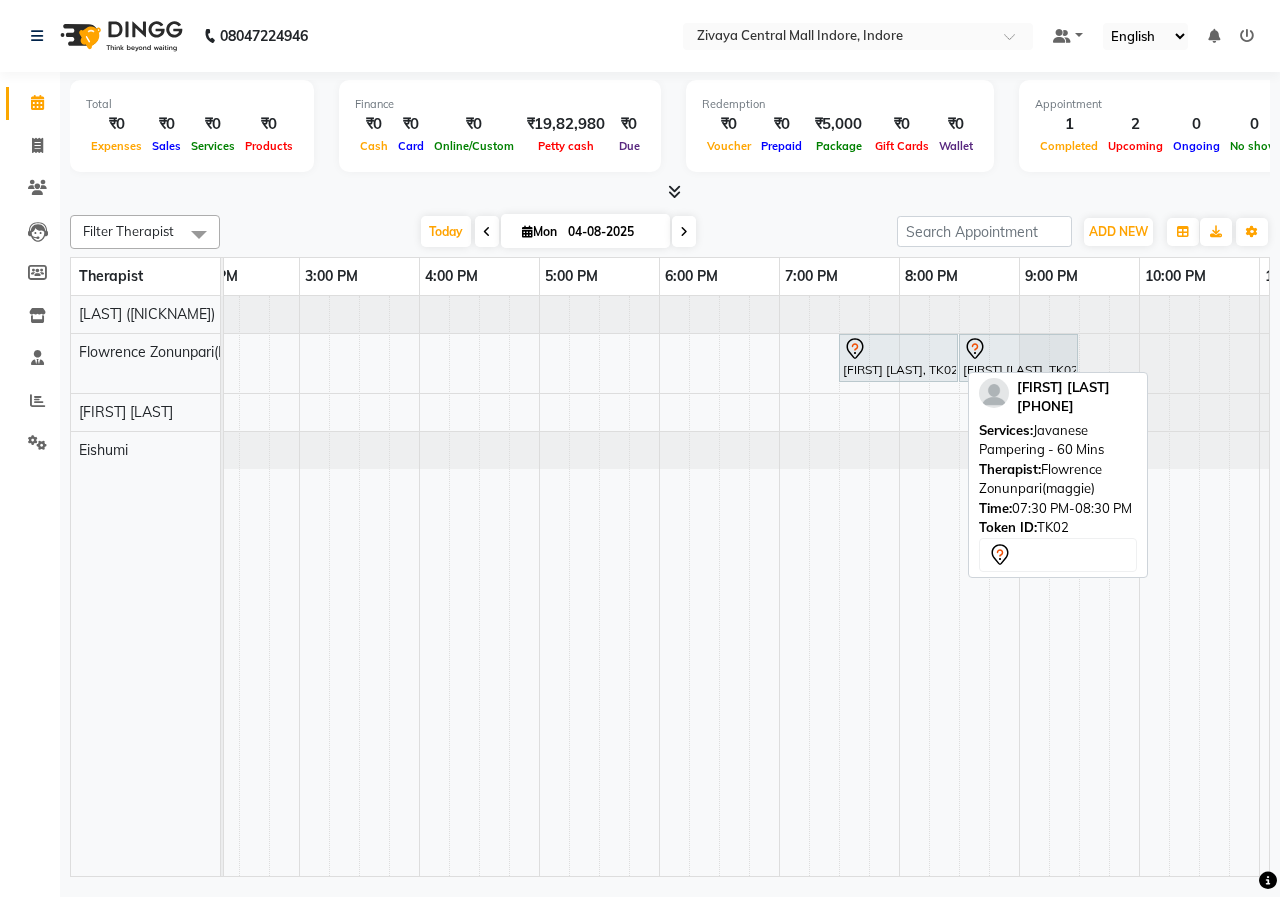 drag, startPoint x: 896, startPoint y: 357, endPoint x: 956, endPoint y: 425, distance: 90.68627 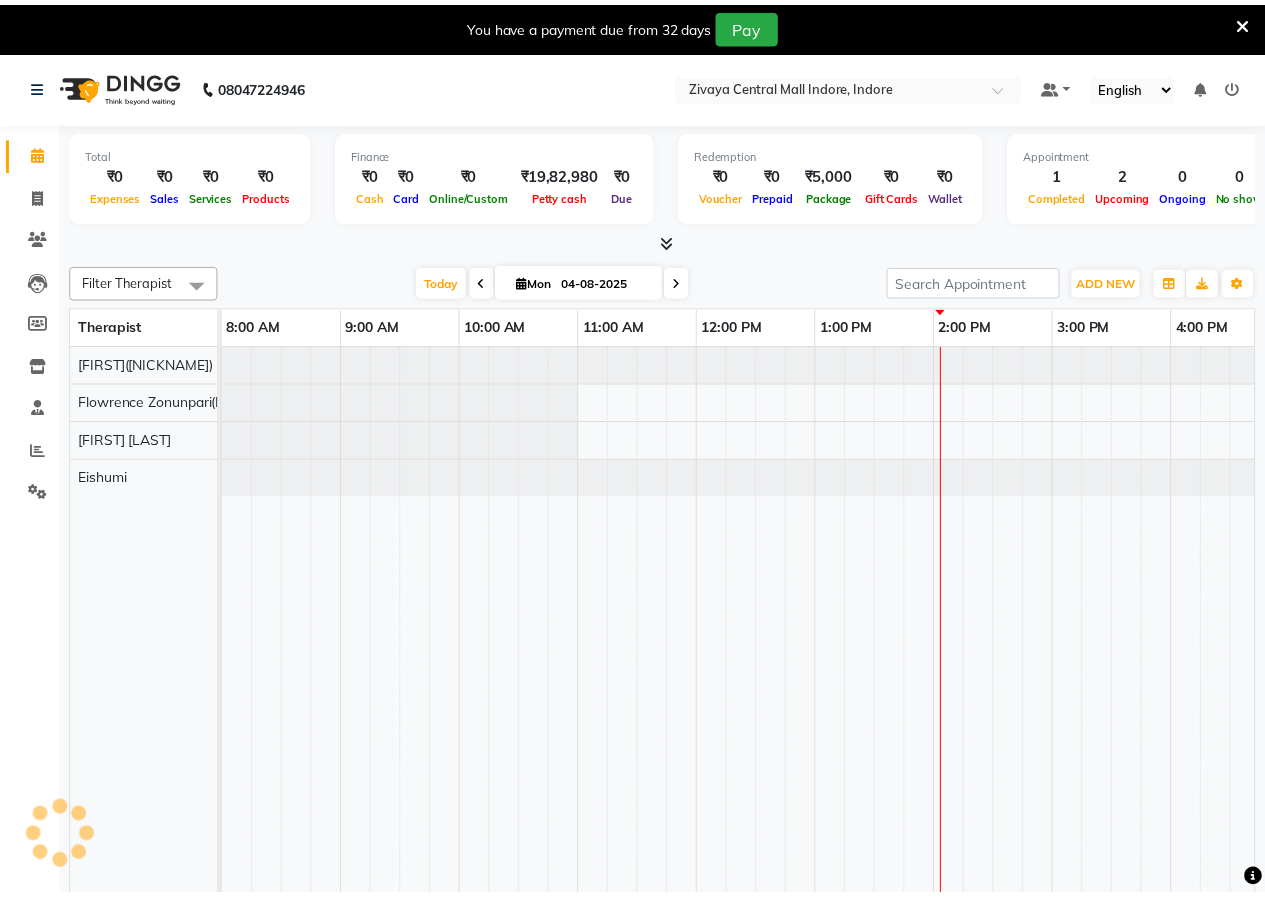 scroll, scrollTop: 0, scrollLeft: 0, axis: both 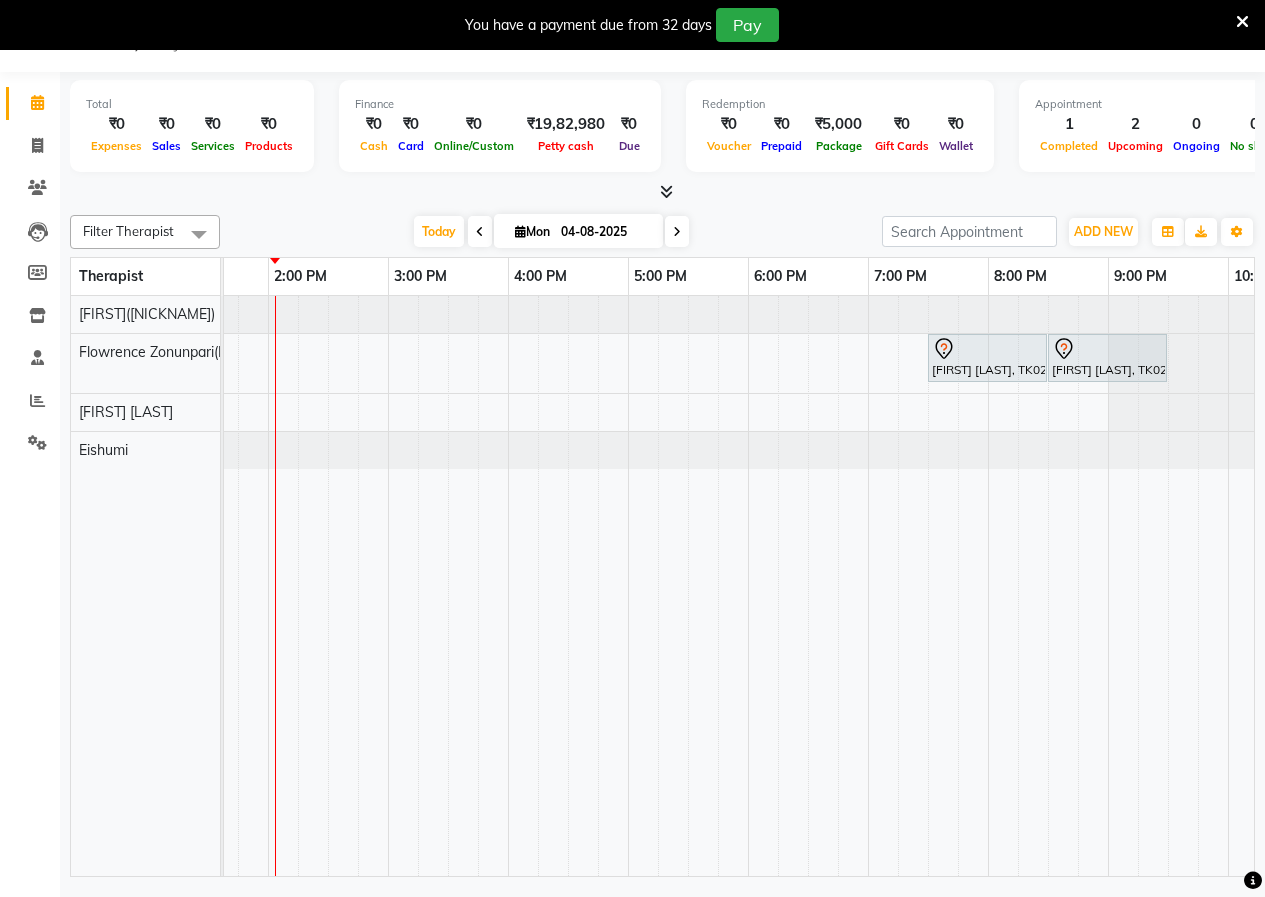 drag, startPoint x: 1089, startPoint y: 364, endPoint x: 737, endPoint y: 727, distance: 505.64117 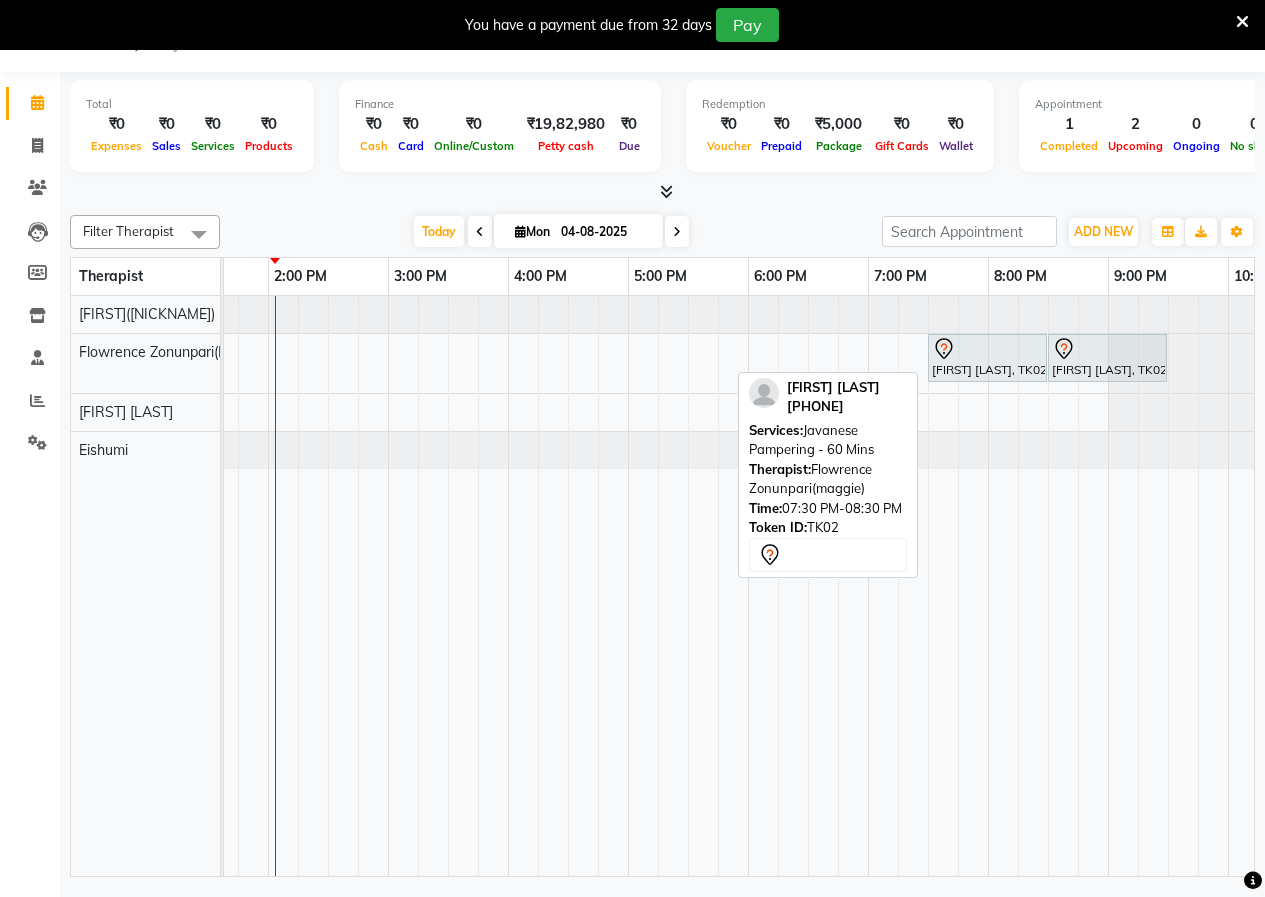 click at bounding box center [987, 349] 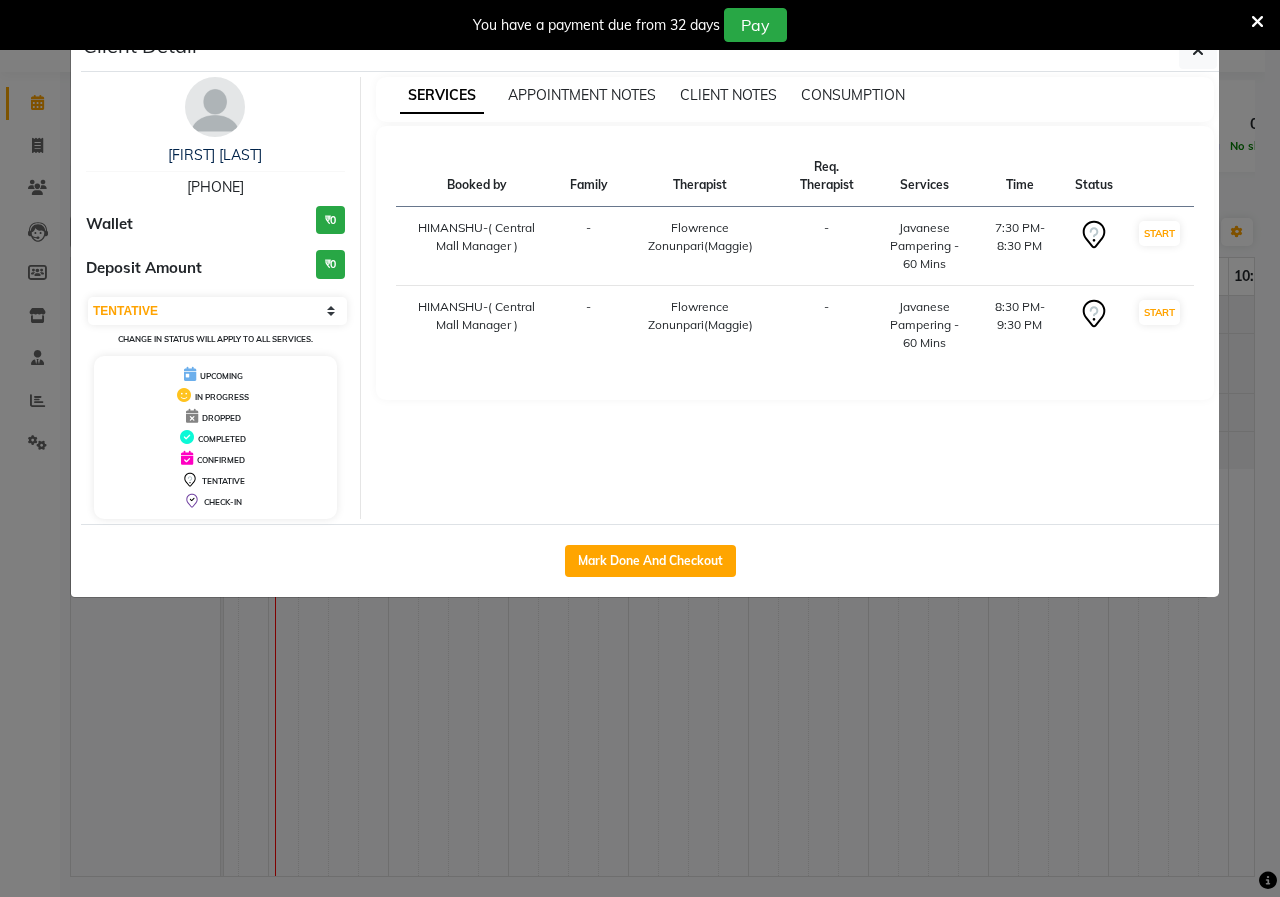 click on "TENTATIVE" at bounding box center [223, 481] 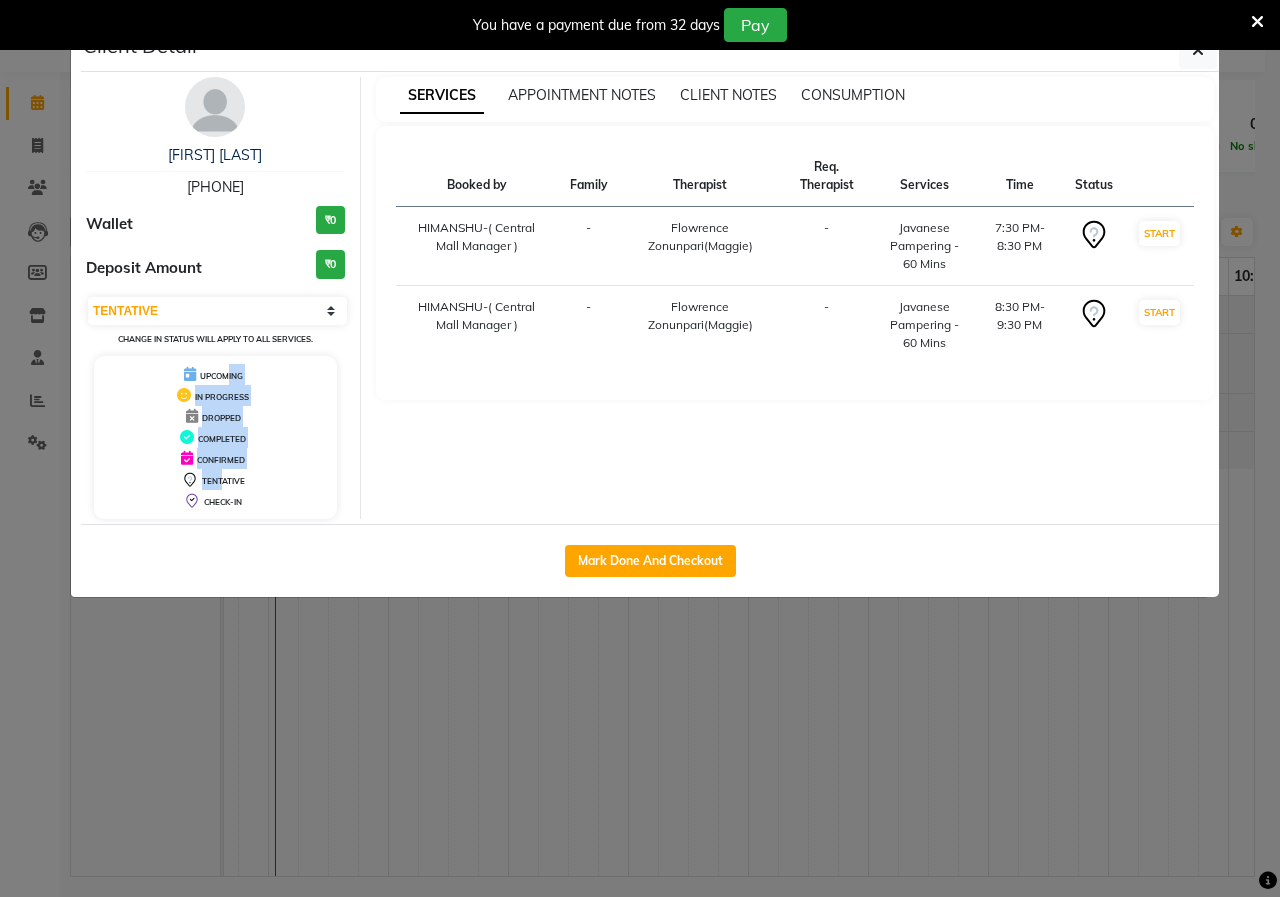 drag, startPoint x: 223, startPoint y: 388, endPoint x: 226, endPoint y: 474, distance: 86.05231 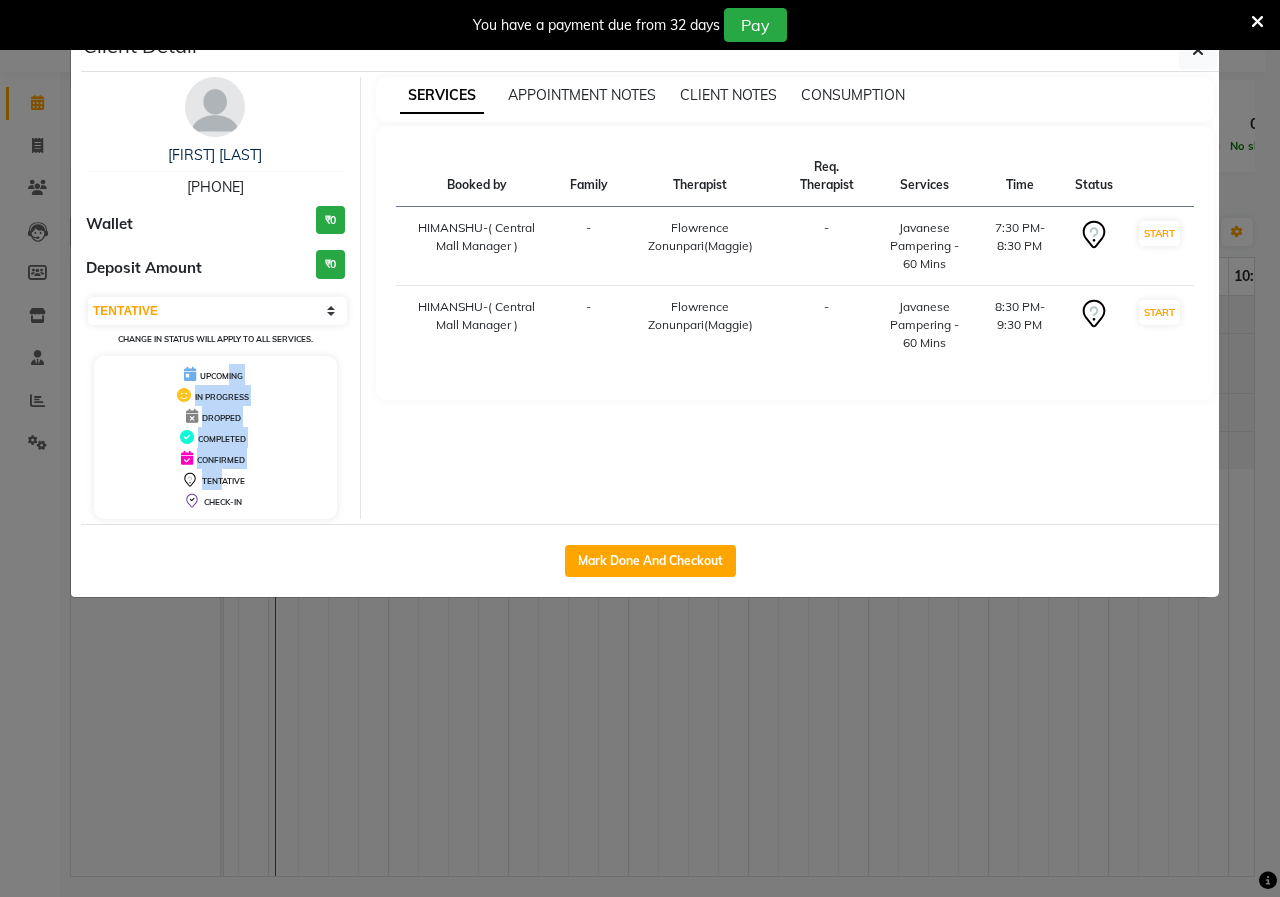 click on "IN PROGRESS" at bounding box center [215, 395] 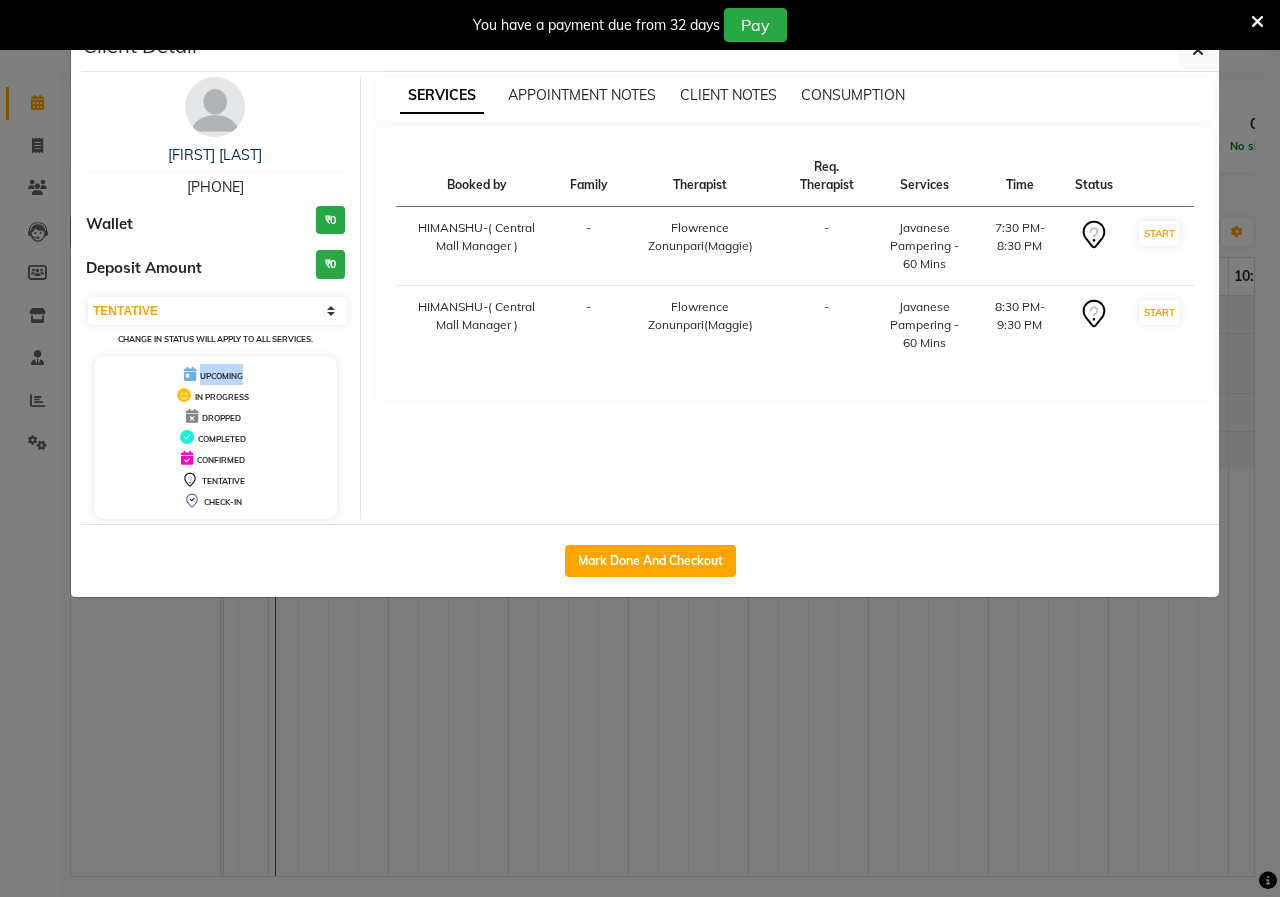 click on "UPCOMING" at bounding box center [221, 376] 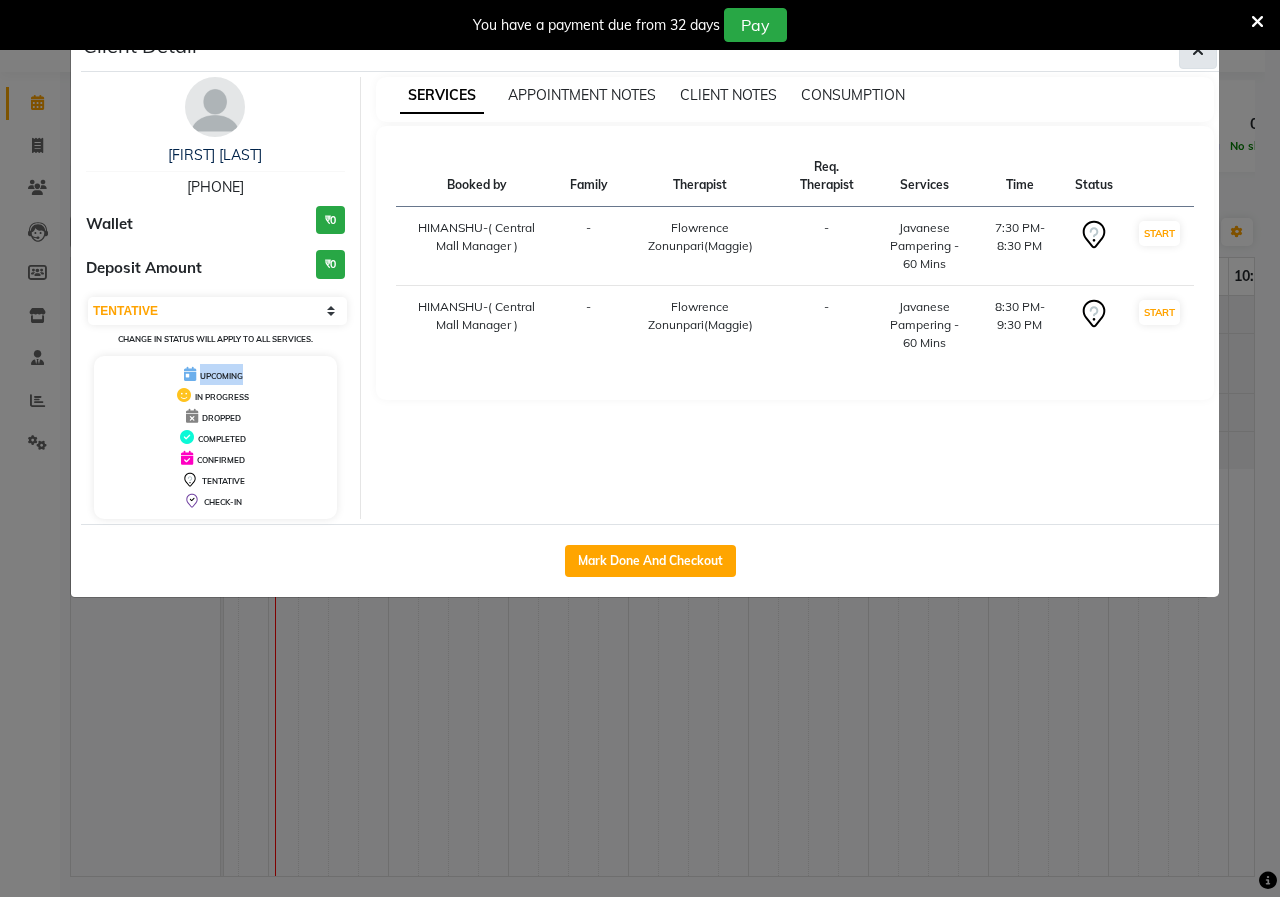 click 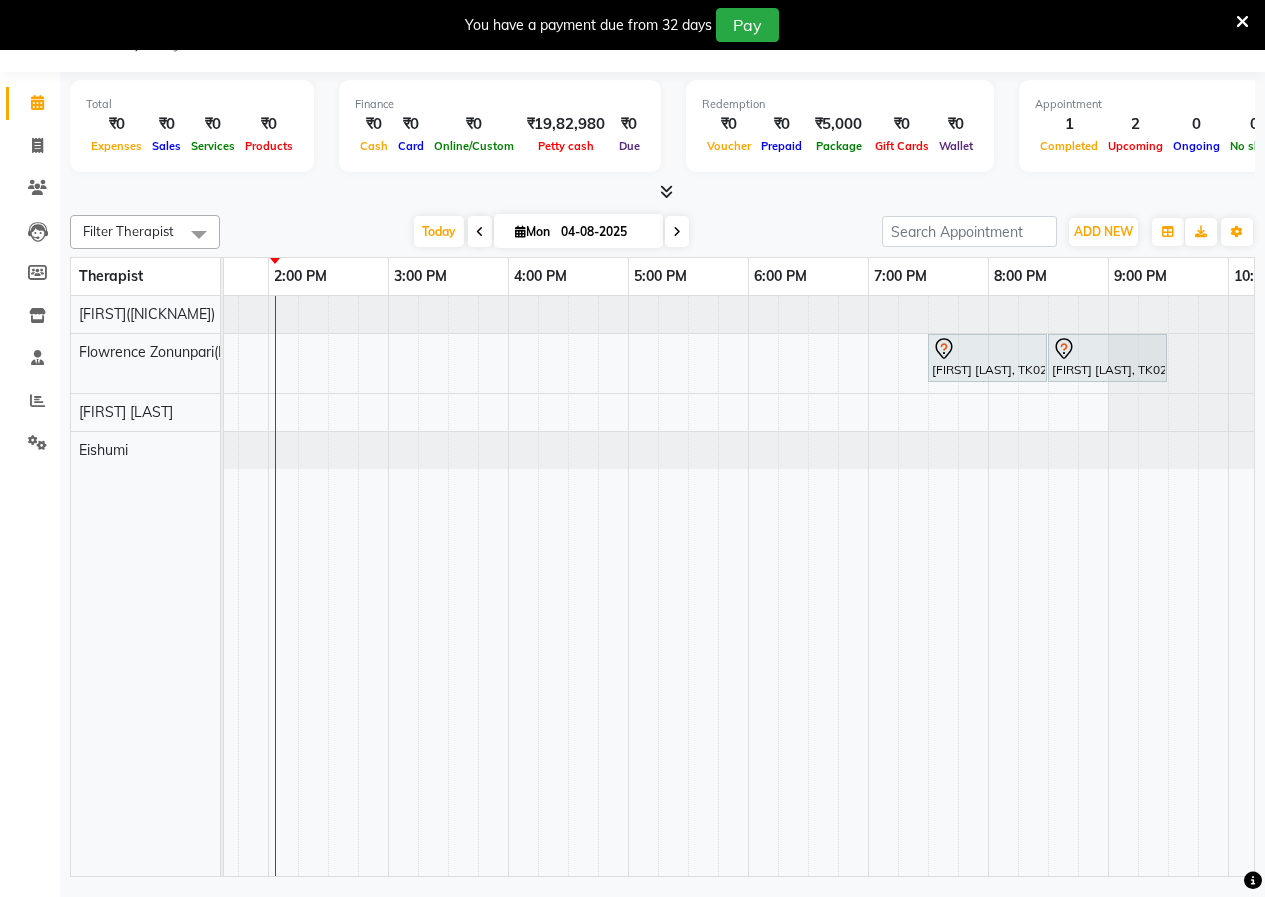 drag, startPoint x: 1254, startPoint y: 25, endPoint x: 1228, endPoint y: 75, distance: 56.35601 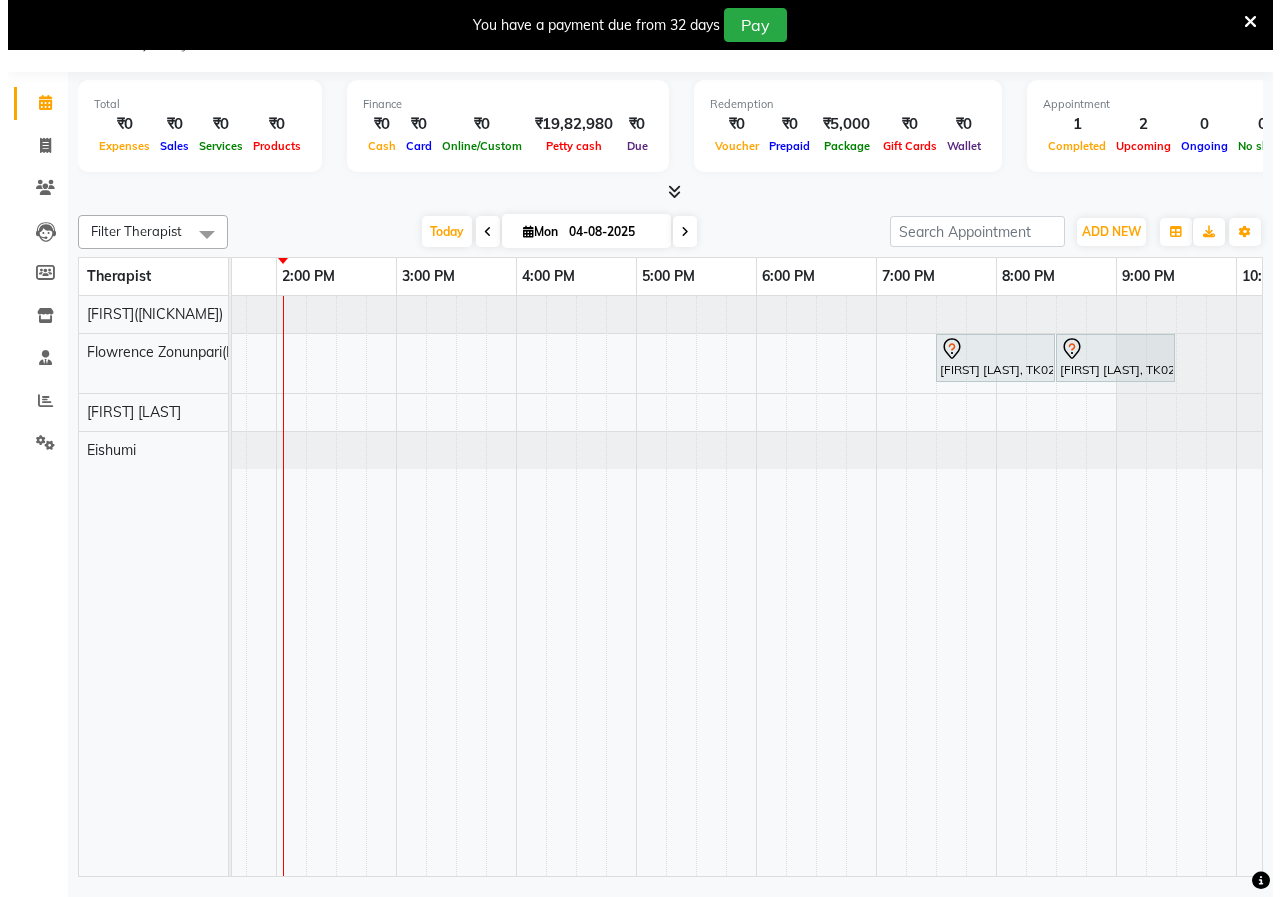 scroll, scrollTop: 0, scrollLeft: 0, axis: both 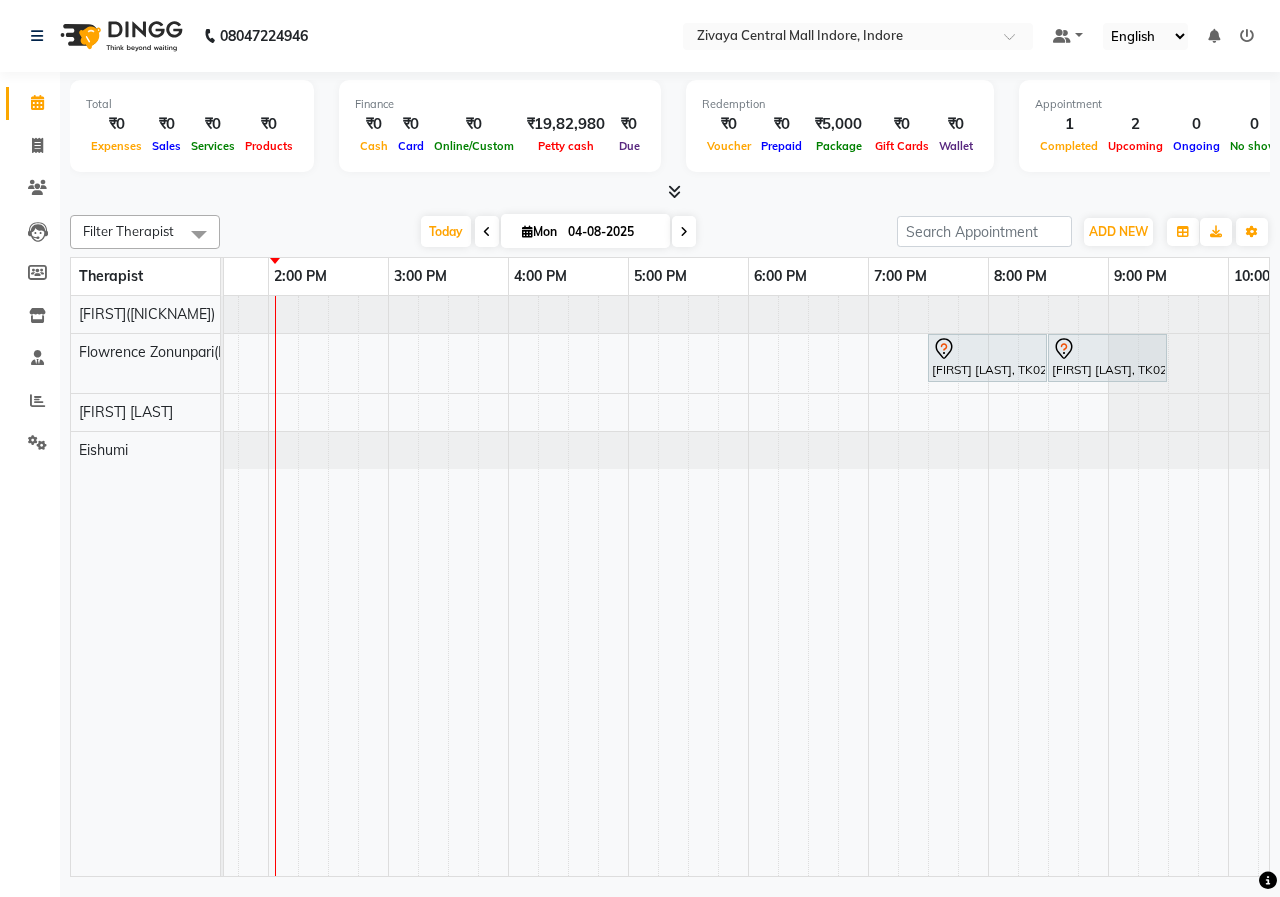 drag, startPoint x: 1079, startPoint y: 364, endPoint x: 1002, endPoint y: 410, distance: 89.693924 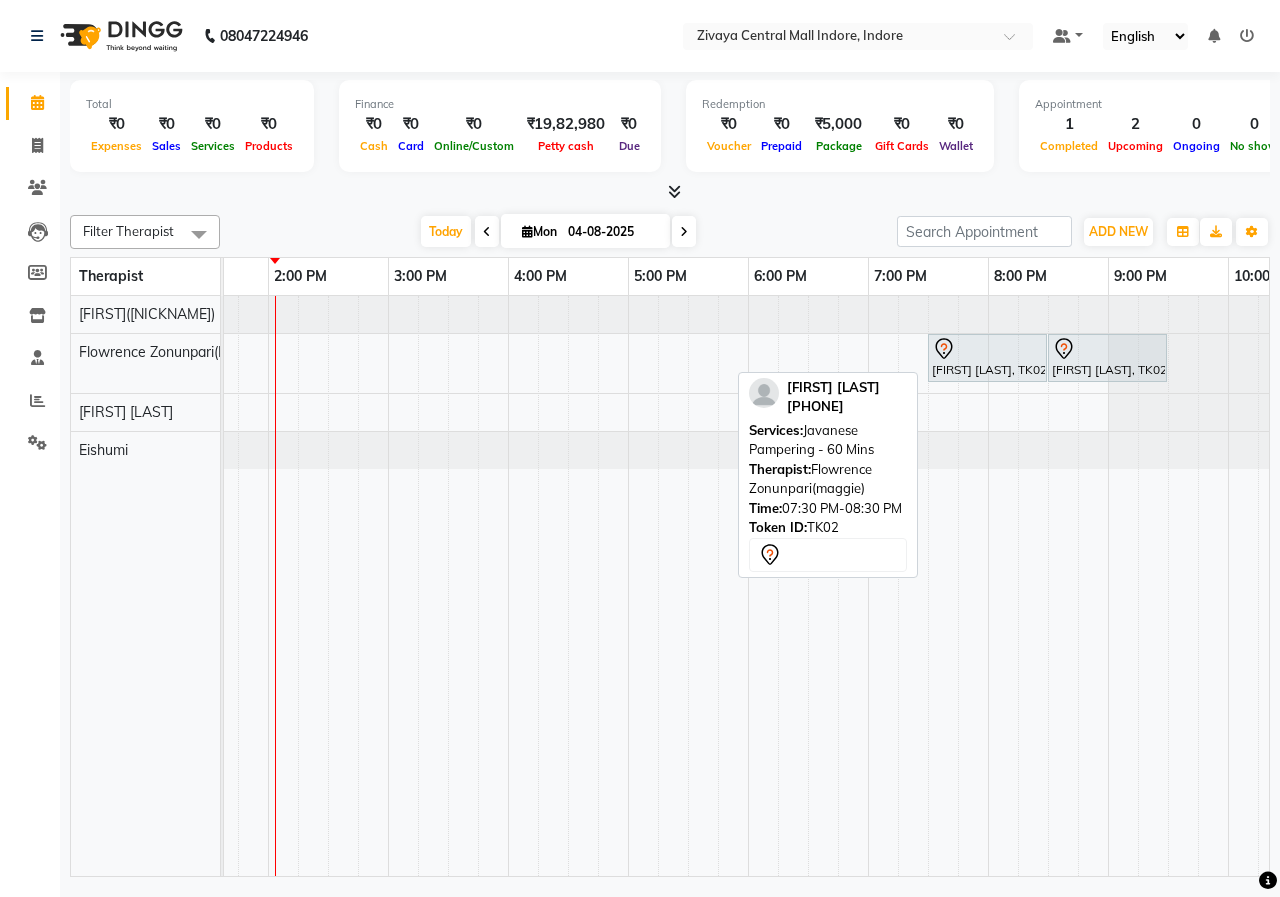 drag, startPoint x: 986, startPoint y: 366, endPoint x: 1012, endPoint y: 395, distance: 38.948685 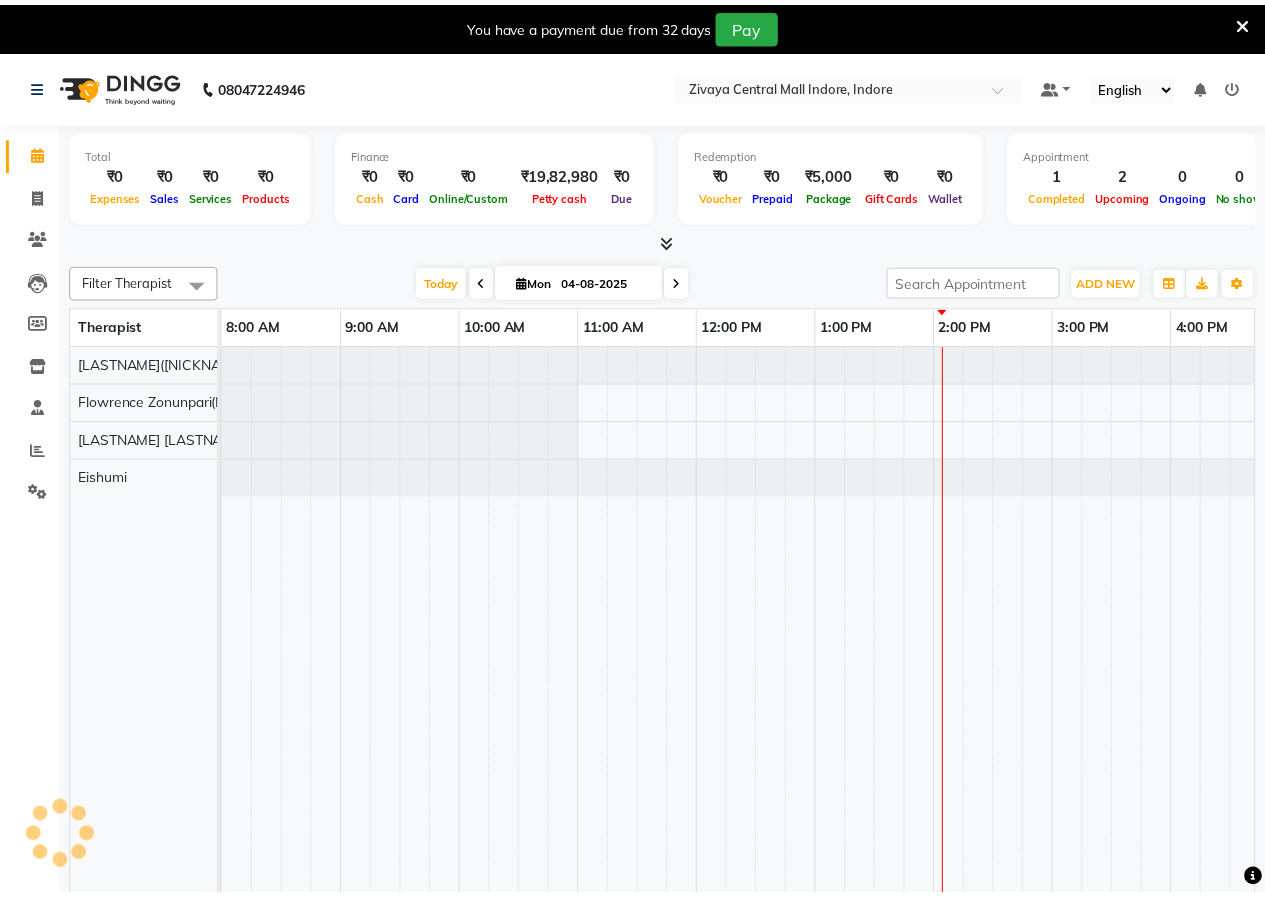 scroll, scrollTop: 0, scrollLeft: 0, axis: both 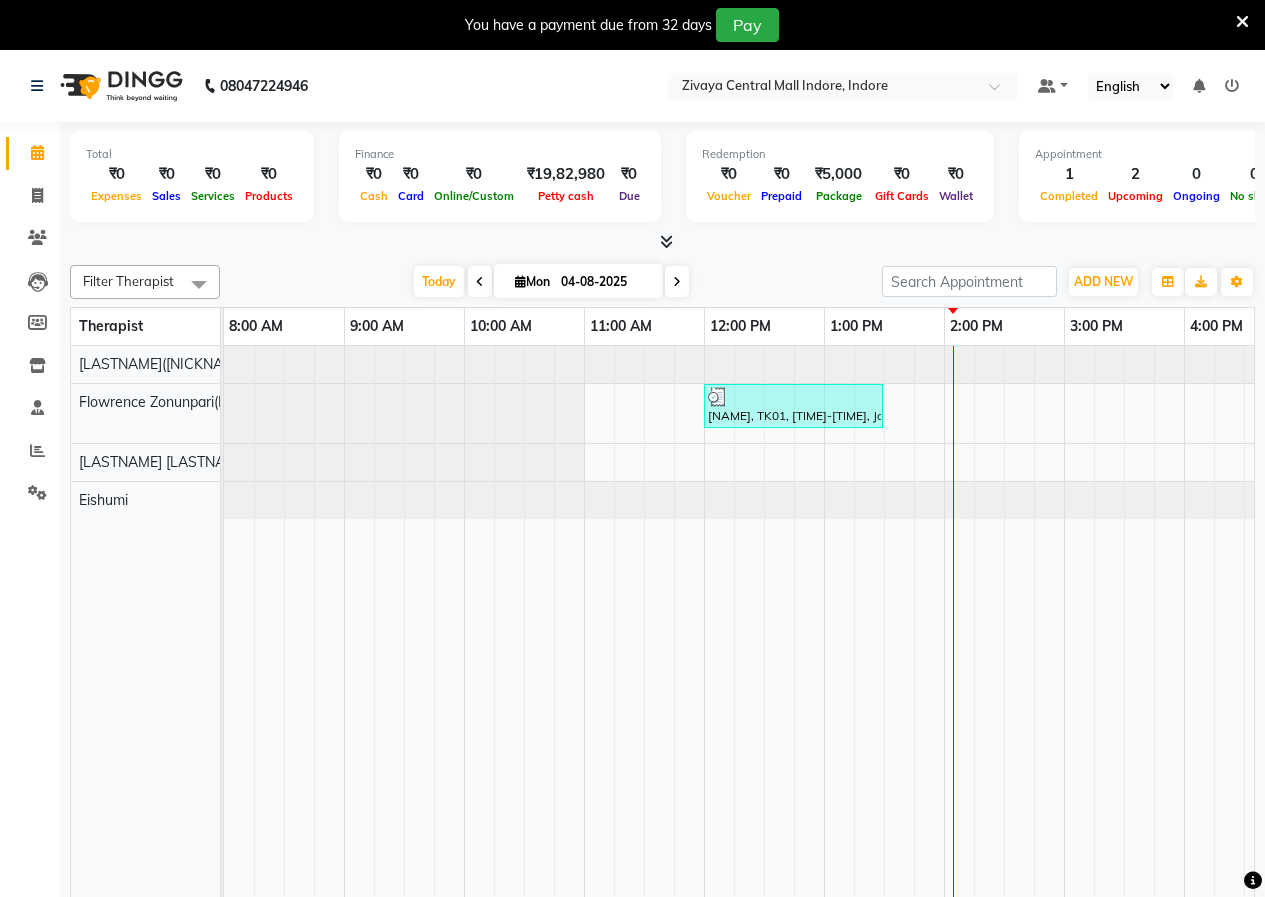 click at bounding box center [1242, 22] 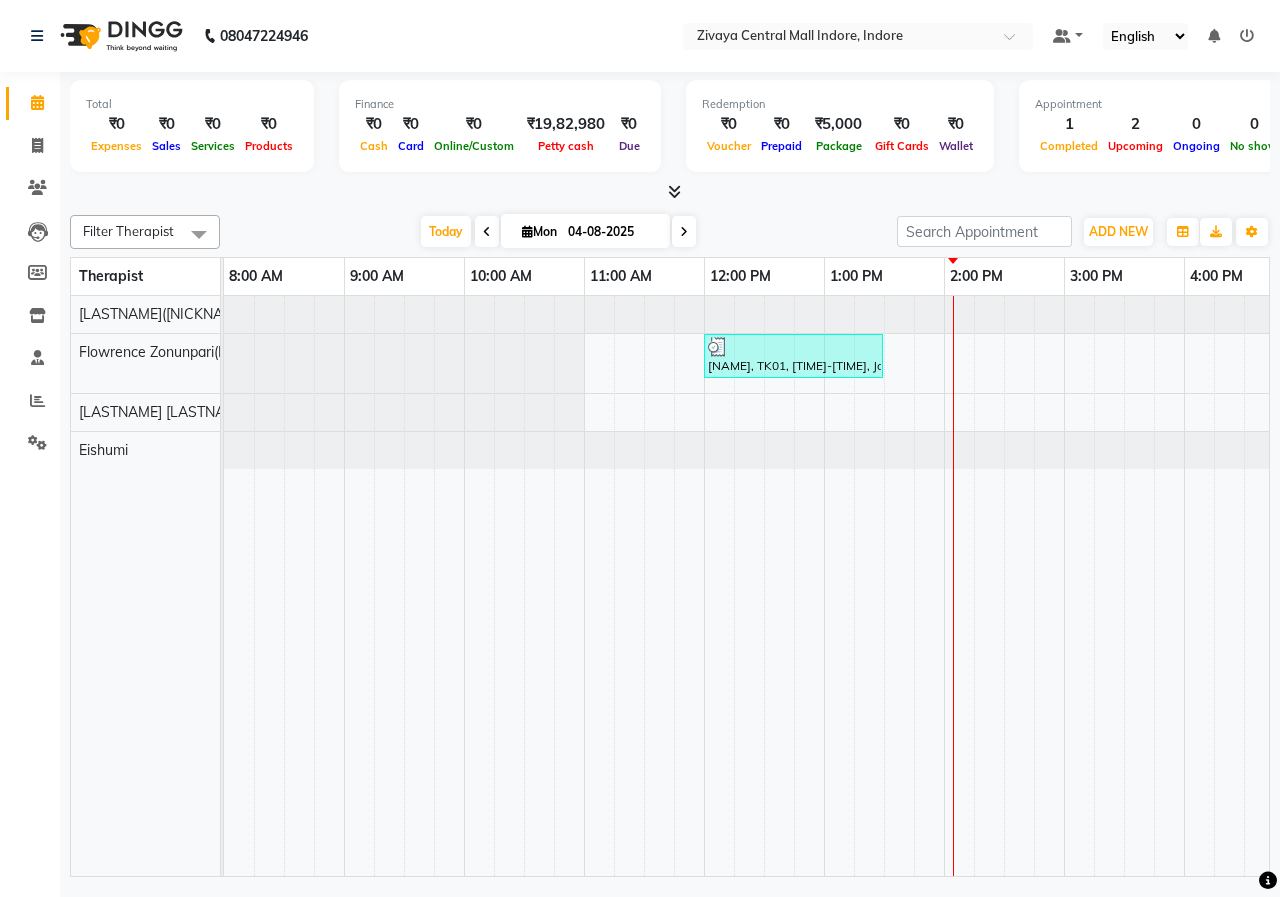 scroll, scrollTop: 0, scrollLeft: 181, axis: horizontal 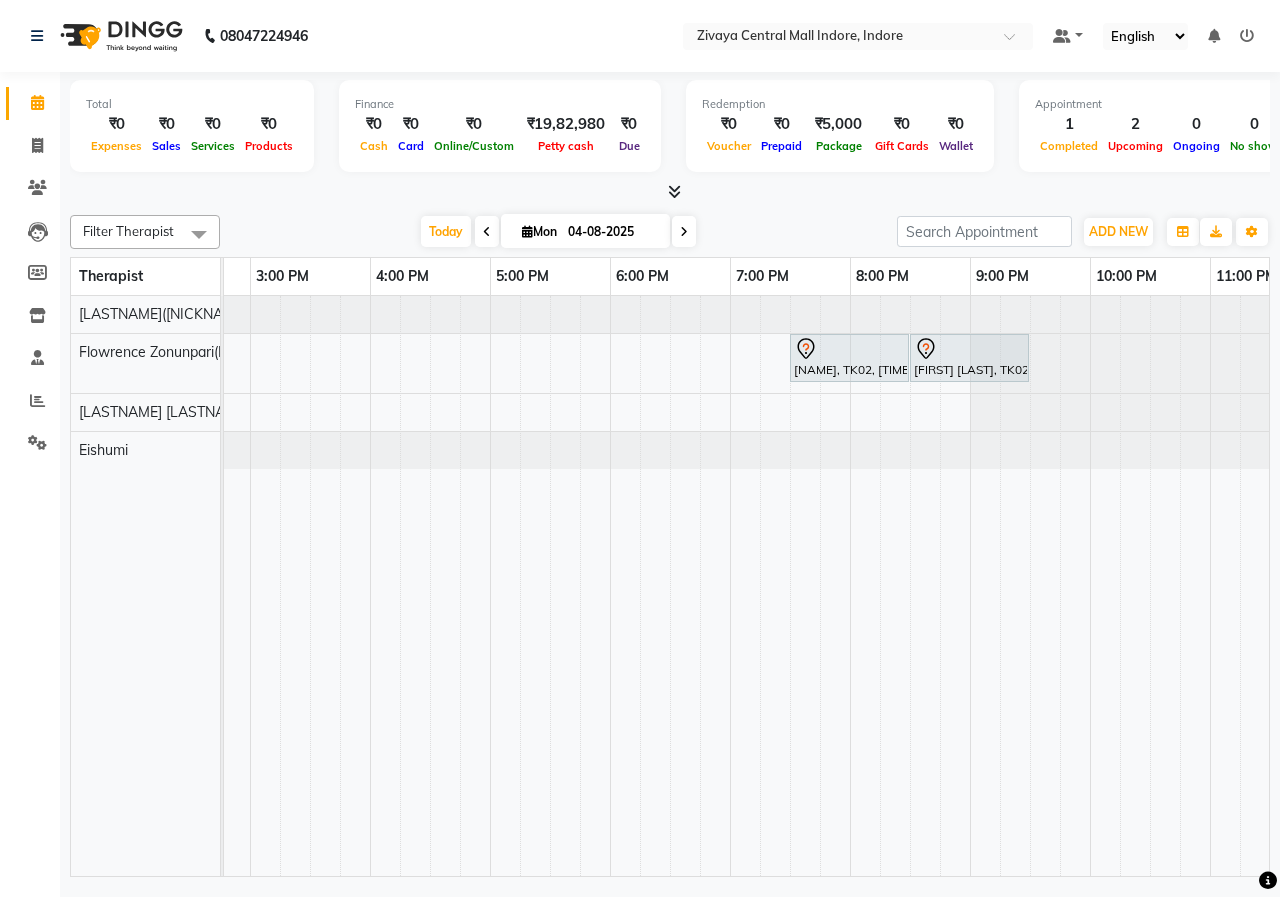 drag, startPoint x: 962, startPoint y: 356, endPoint x: 812, endPoint y: 361, distance: 150.08331 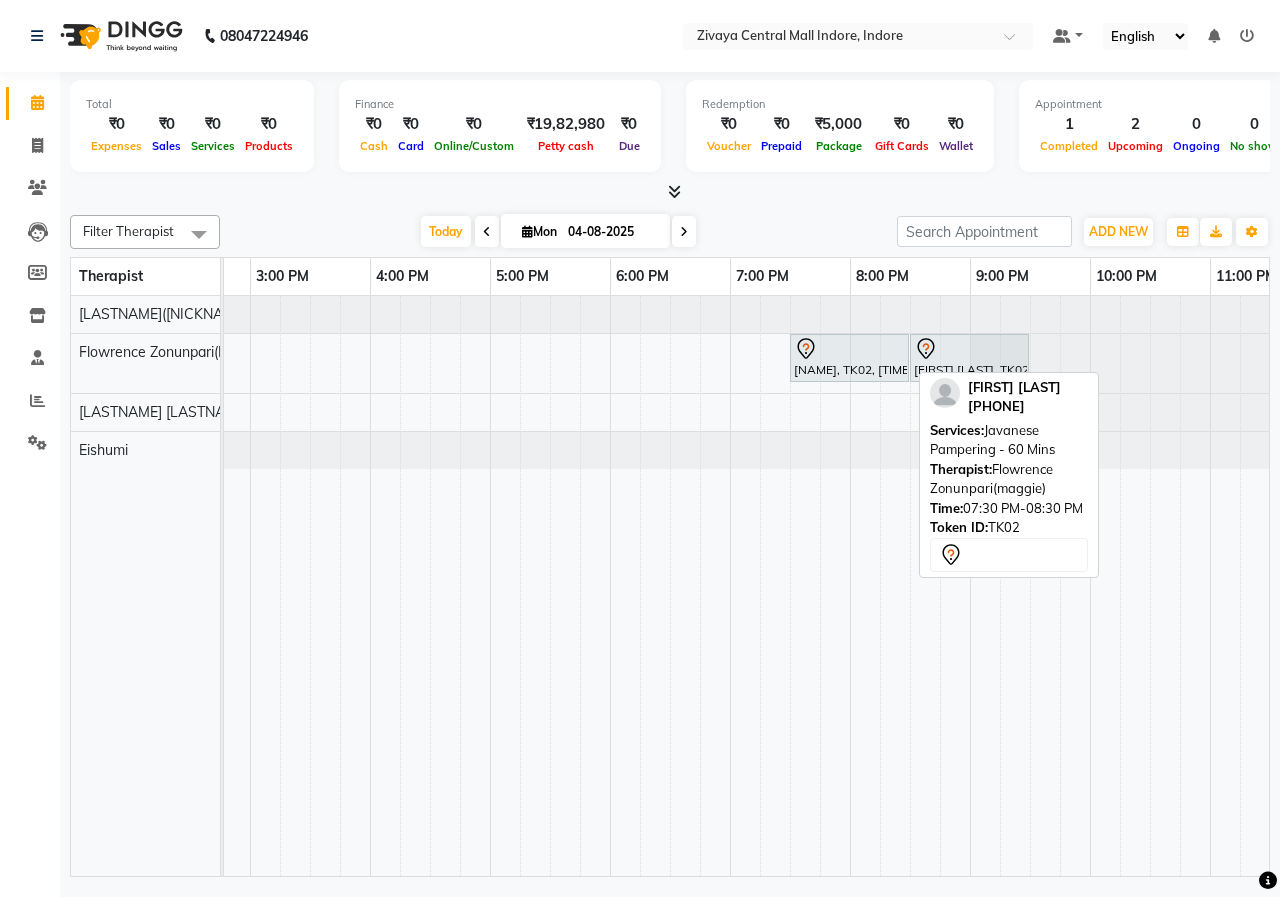 drag, startPoint x: 858, startPoint y: 374, endPoint x: 907, endPoint y: 387, distance: 50.695168 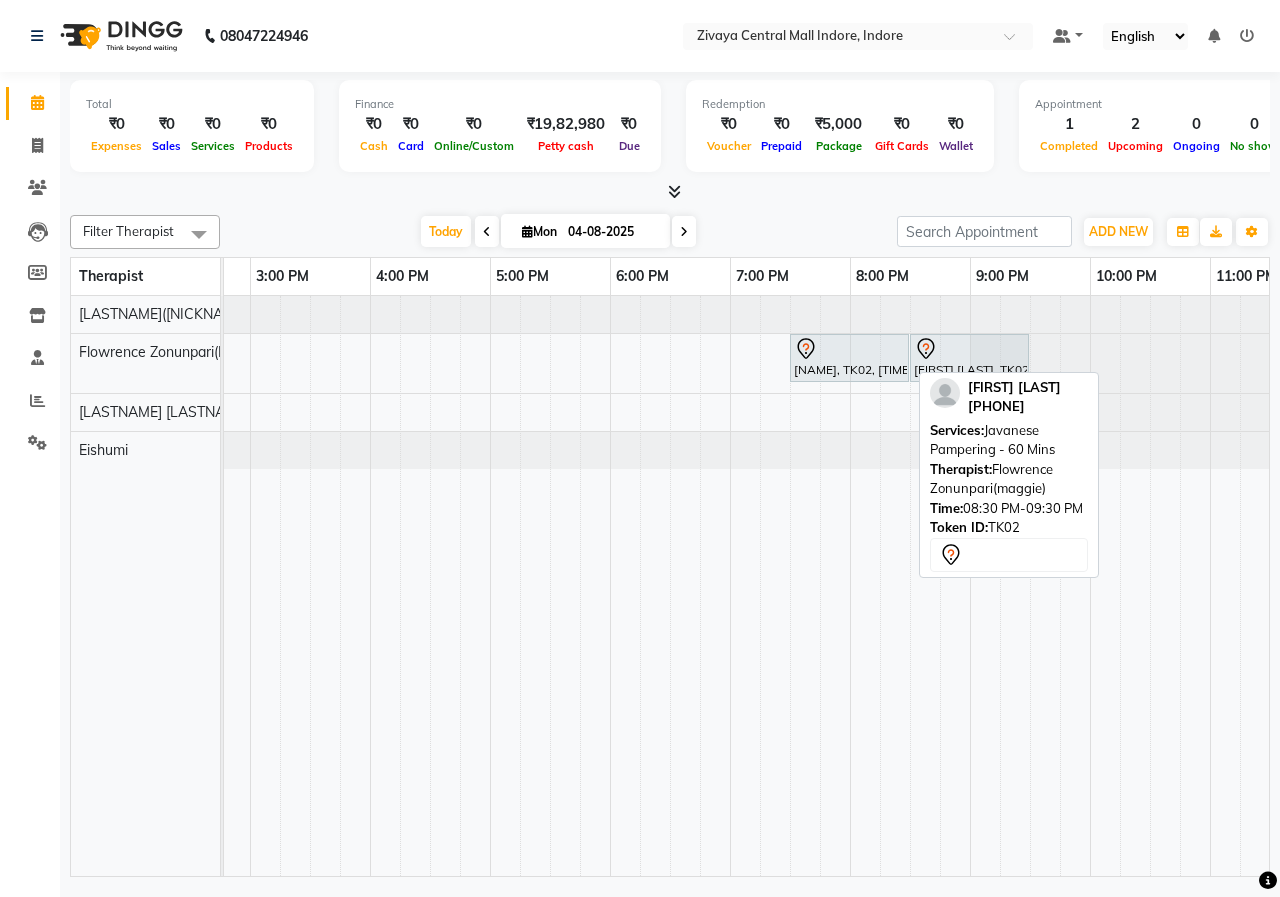 drag, startPoint x: 835, startPoint y: 362, endPoint x: 944, endPoint y: 369, distance: 109.22454 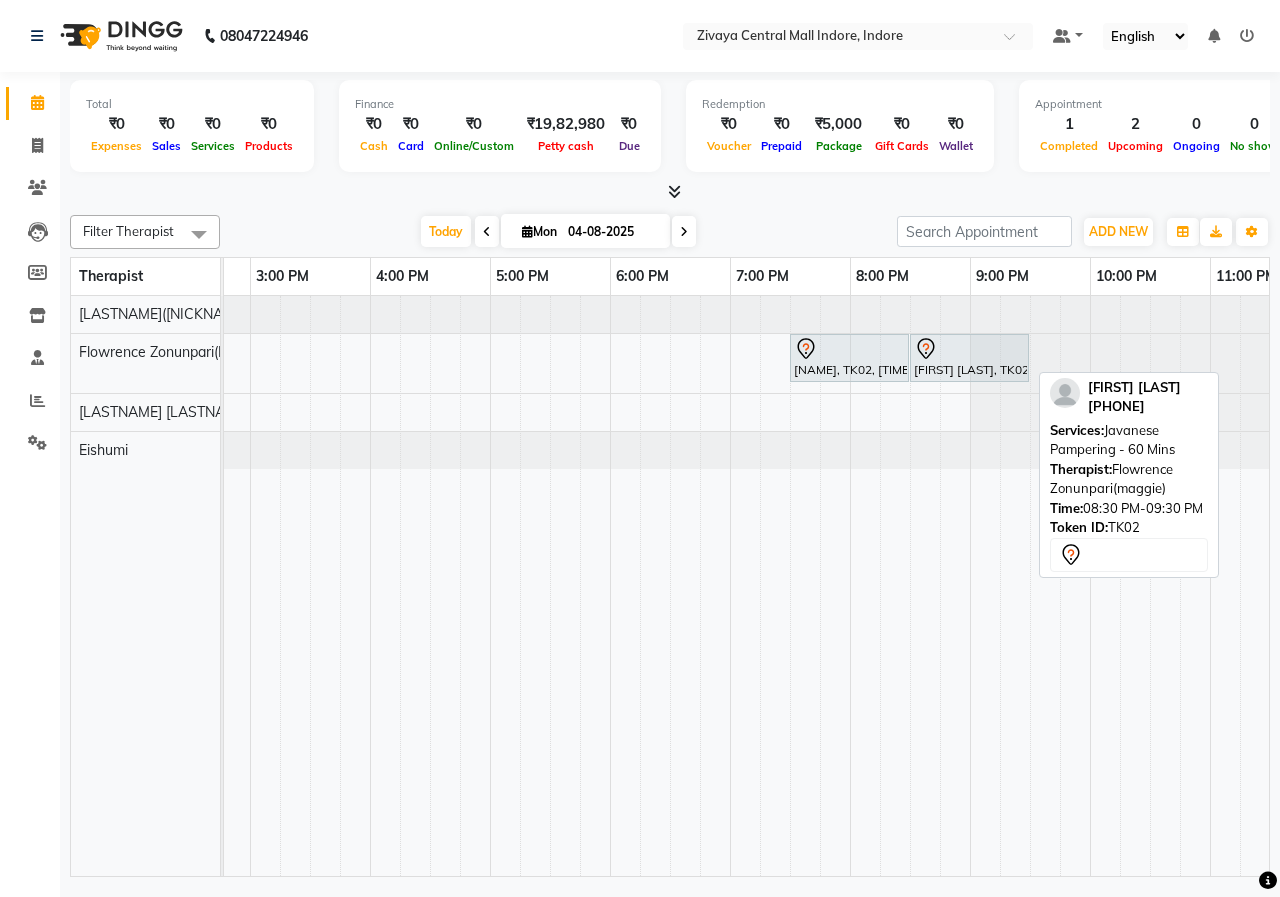 click on "[FIRST] [LAST], TK02, [TIME] - [TIME], Javanese Pampering - [DURATION] Mins" at bounding box center (969, 358) 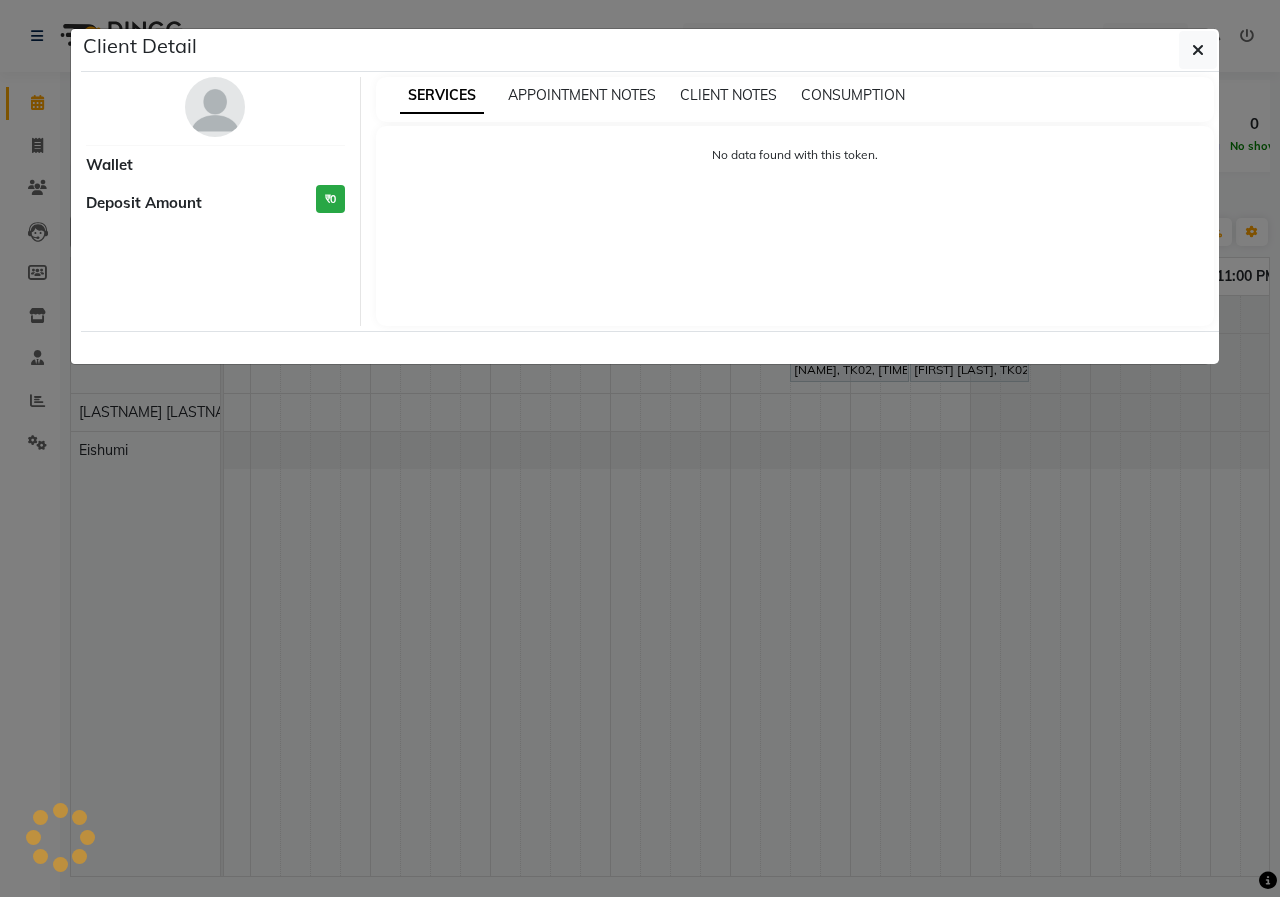 select on "7" 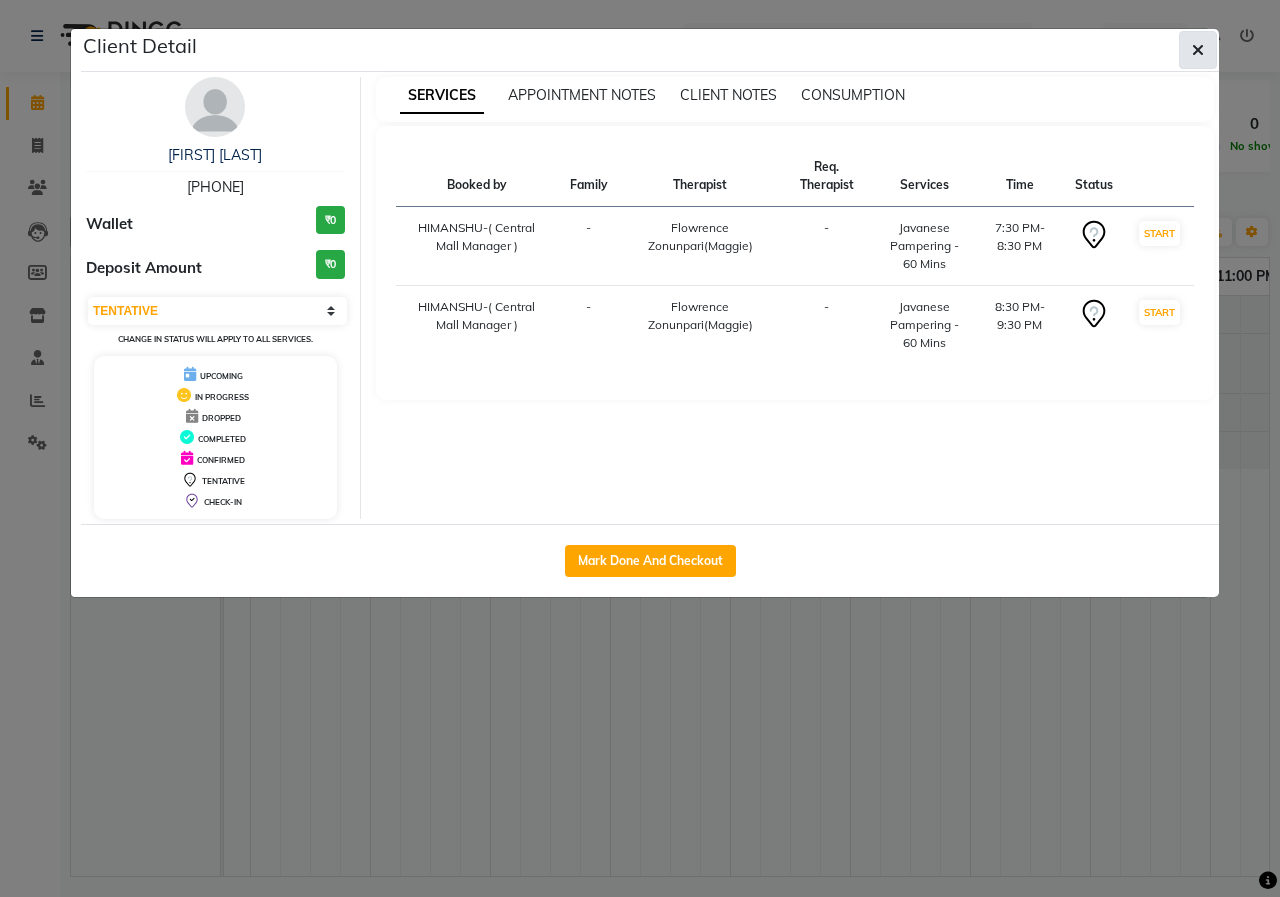 click 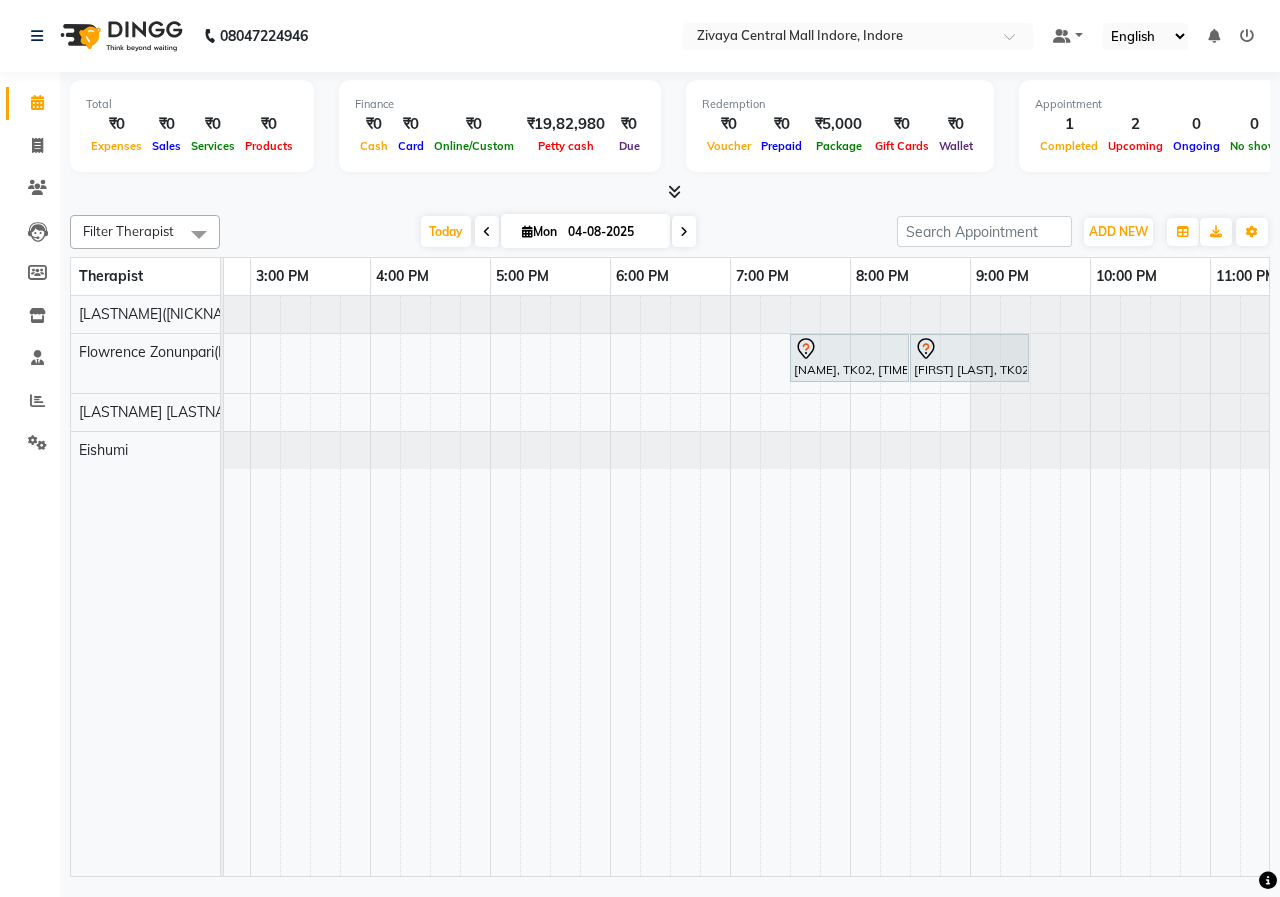 drag, startPoint x: 858, startPoint y: 358, endPoint x: 988, endPoint y: 367, distance: 130.31117 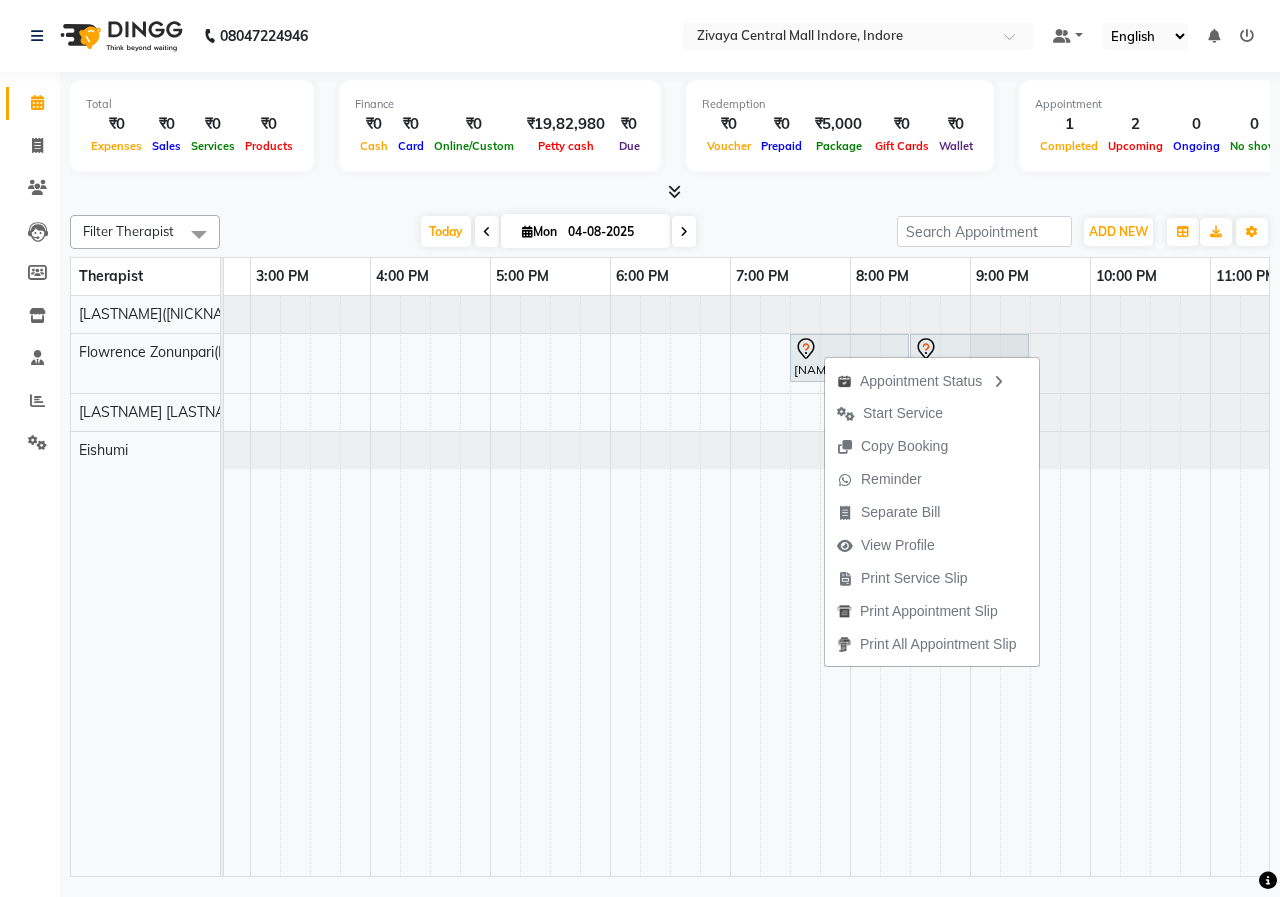 click on "Today  Mon 04-08-2025" at bounding box center (558, 232) 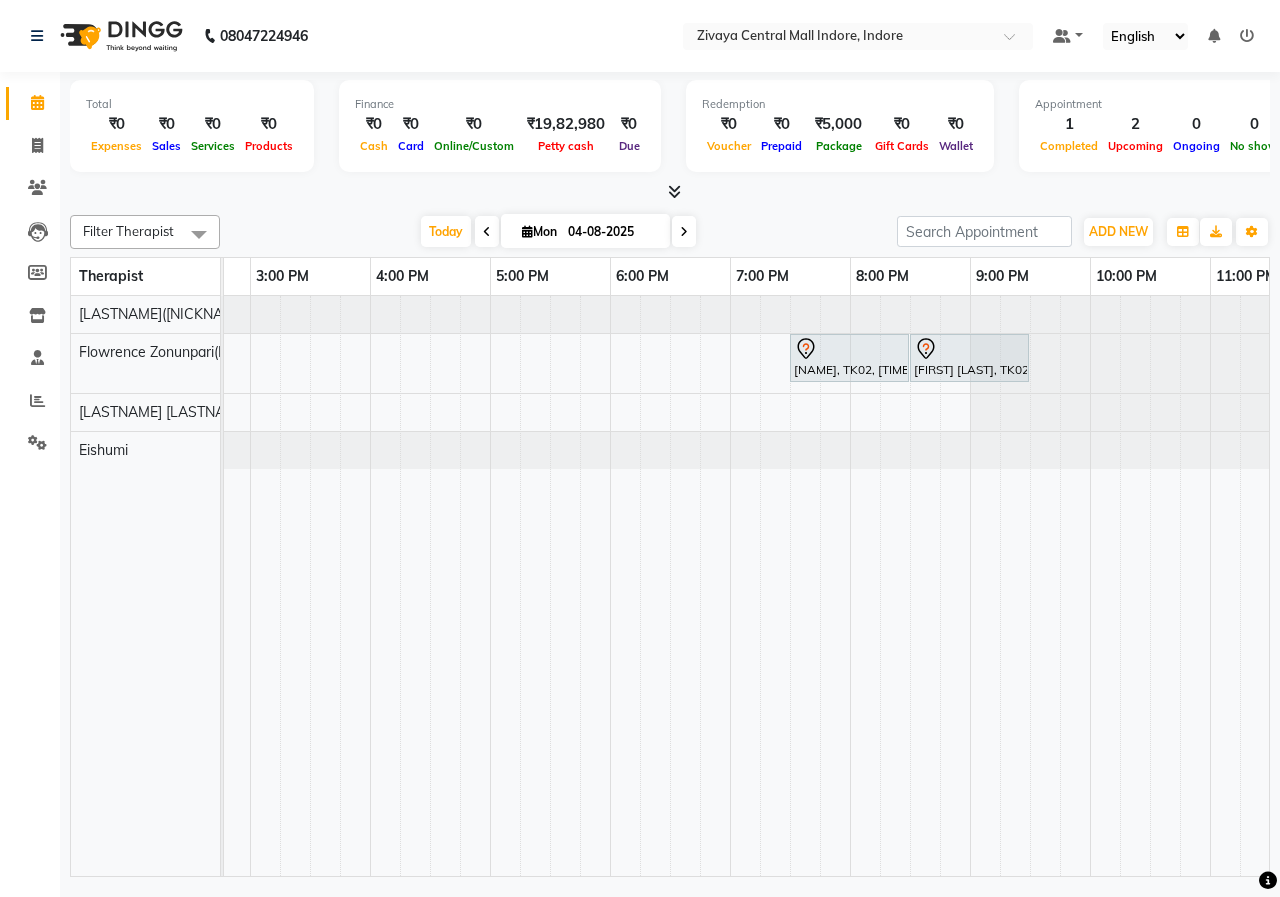 drag, startPoint x: 834, startPoint y: 354, endPoint x: 734, endPoint y: 354, distance: 100 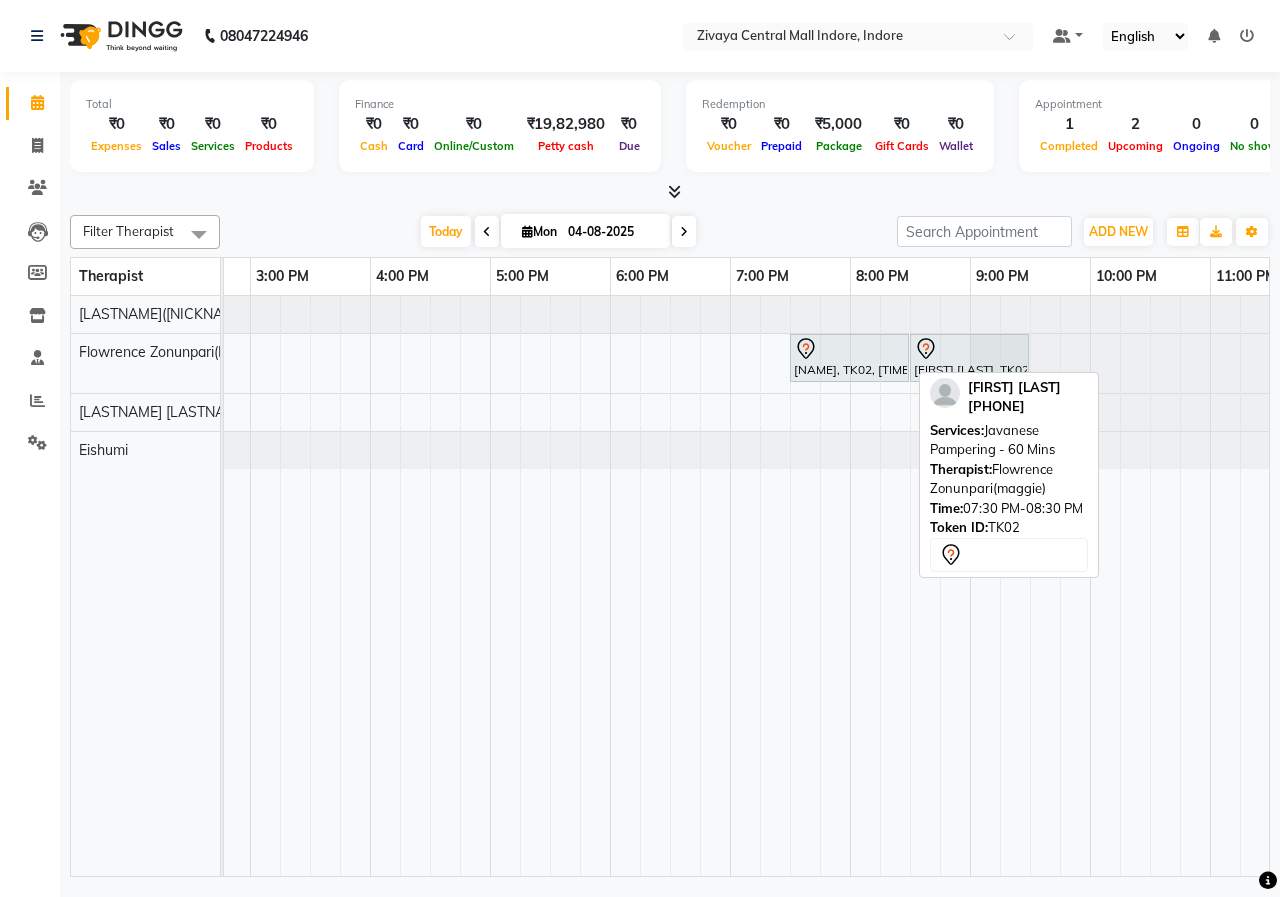 drag, startPoint x: 818, startPoint y: 352, endPoint x: 986, endPoint y: 386, distance: 171.40594 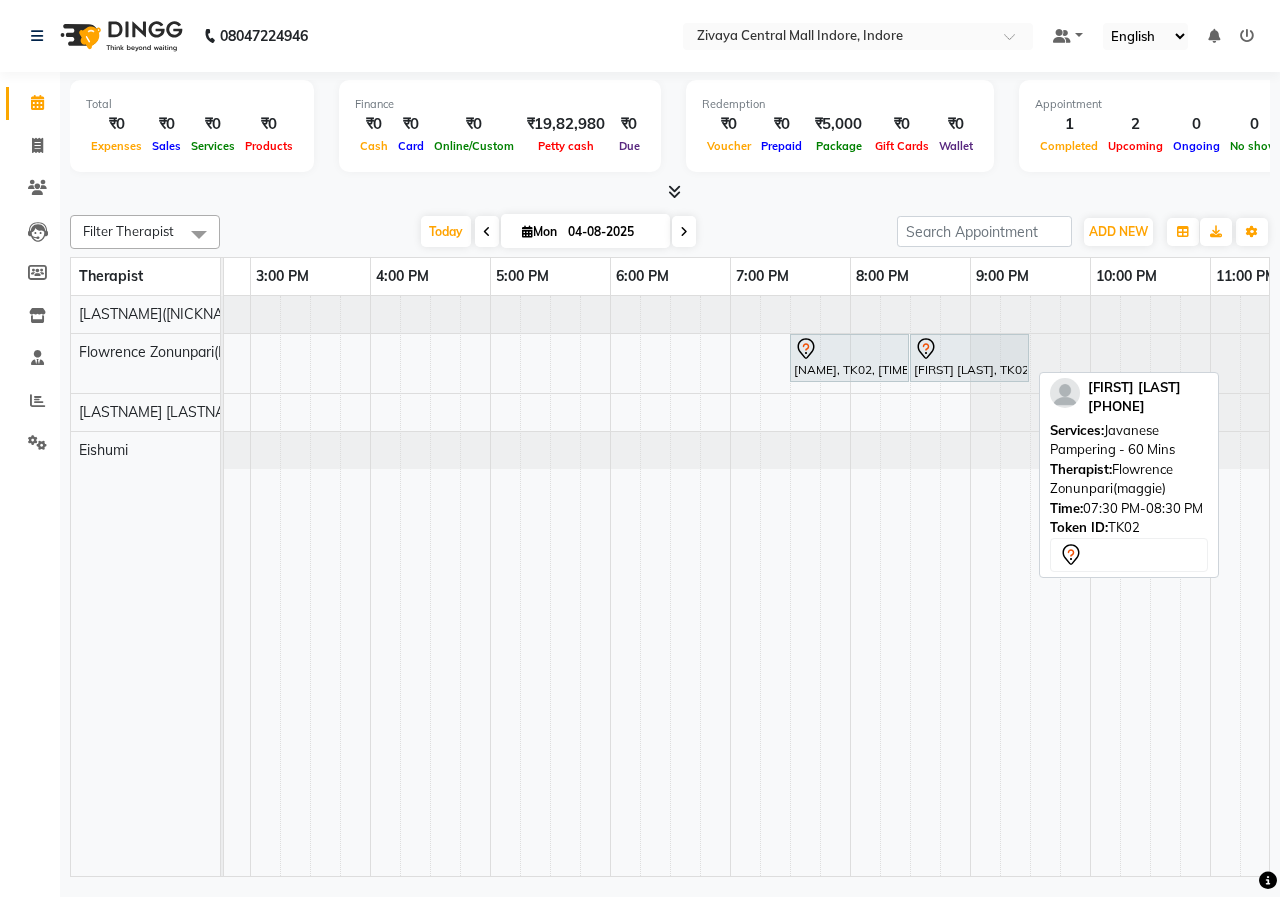 drag, startPoint x: 972, startPoint y: 363, endPoint x: 872, endPoint y: 349, distance: 100.97524 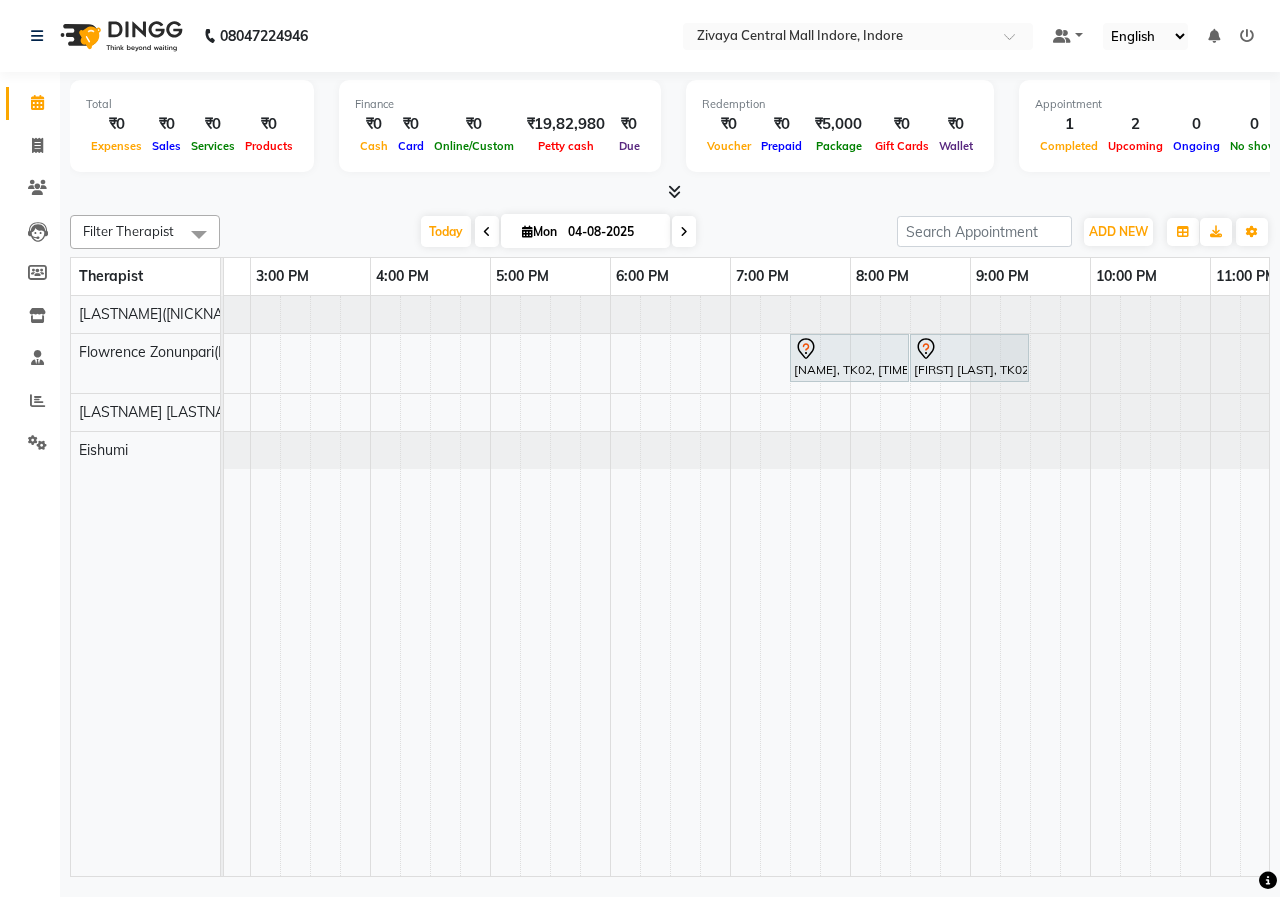 click on "Today  Mon 04-08-2025" at bounding box center [558, 232] 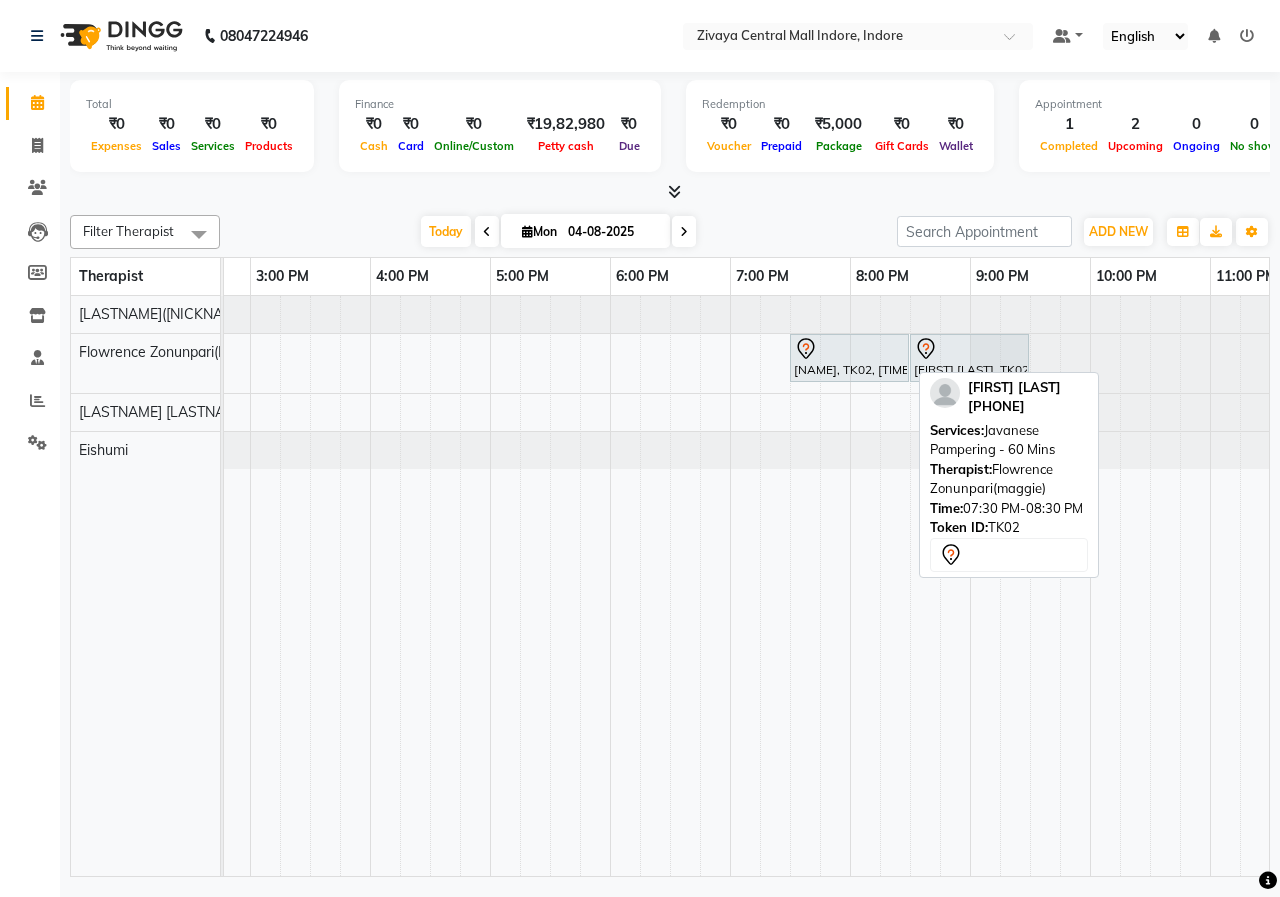 drag, startPoint x: 856, startPoint y: 358, endPoint x: 968, endPoint y: 368, distance: 112.44554 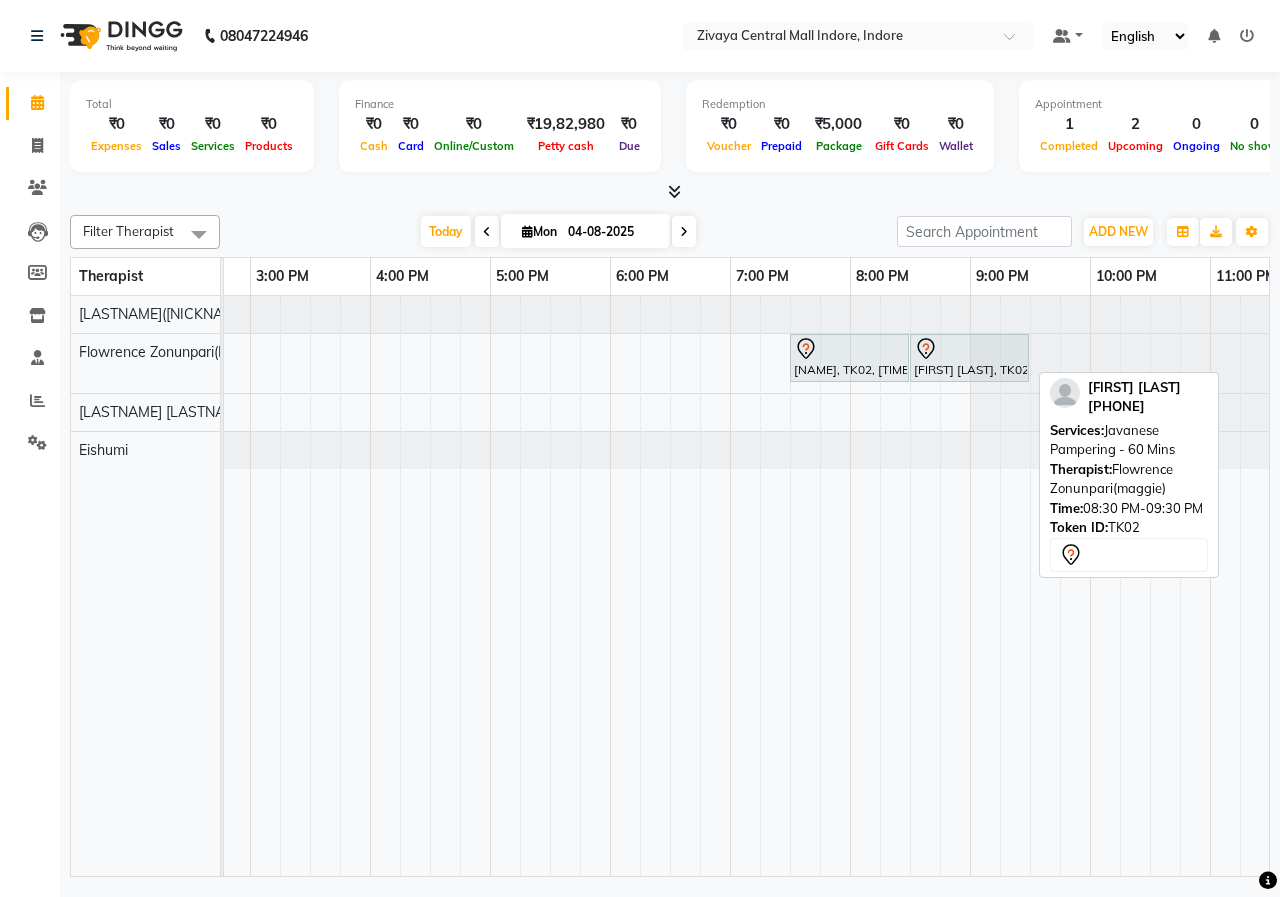 drag, startPoint x: 952, startPoint y: 373, endPoint x: 833, endPoint y: 422, distance: 128.69344 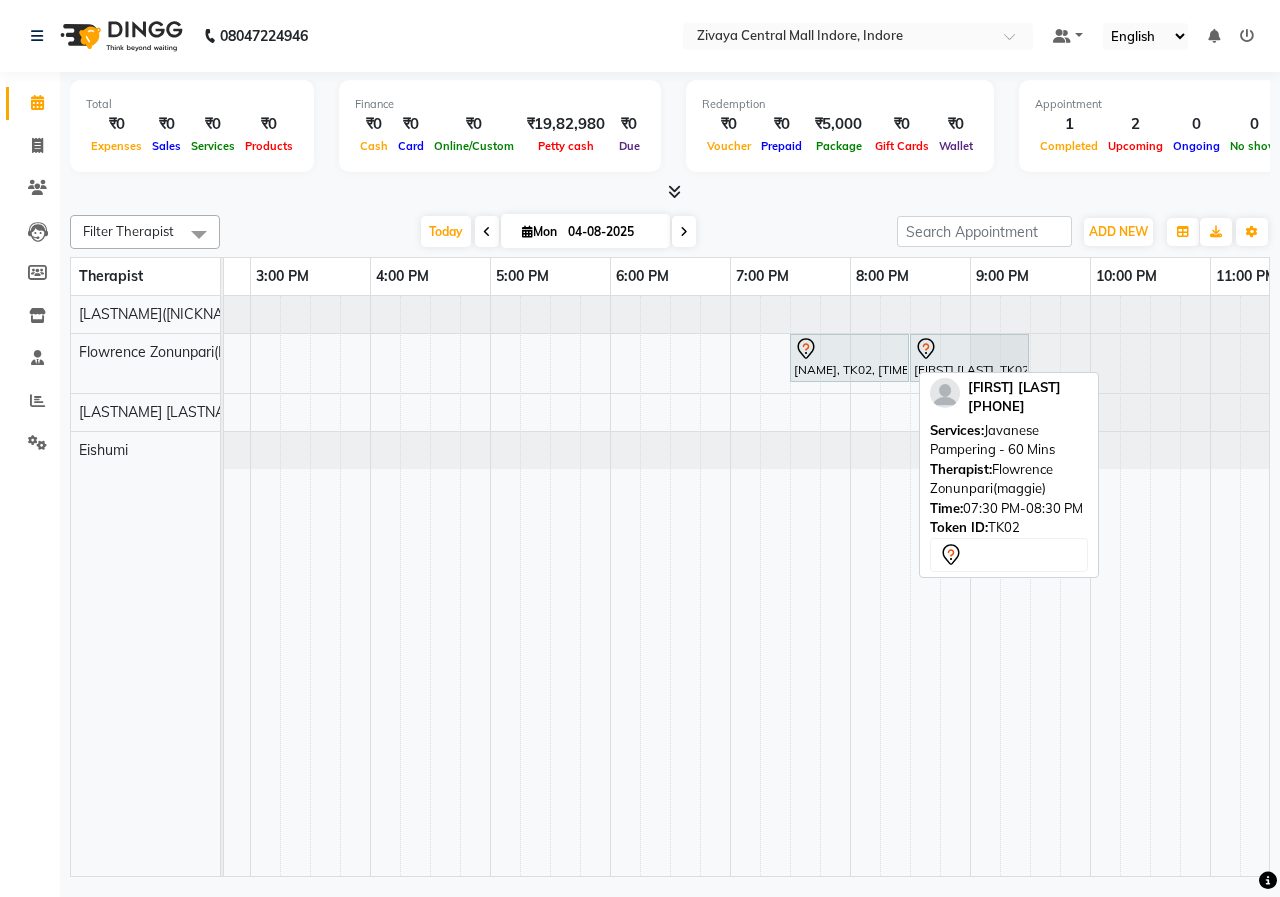 drag, startPoint x: 816, startPoint y: 350, endPoint x: 954, endPoint y: 367, distance: 139.04315 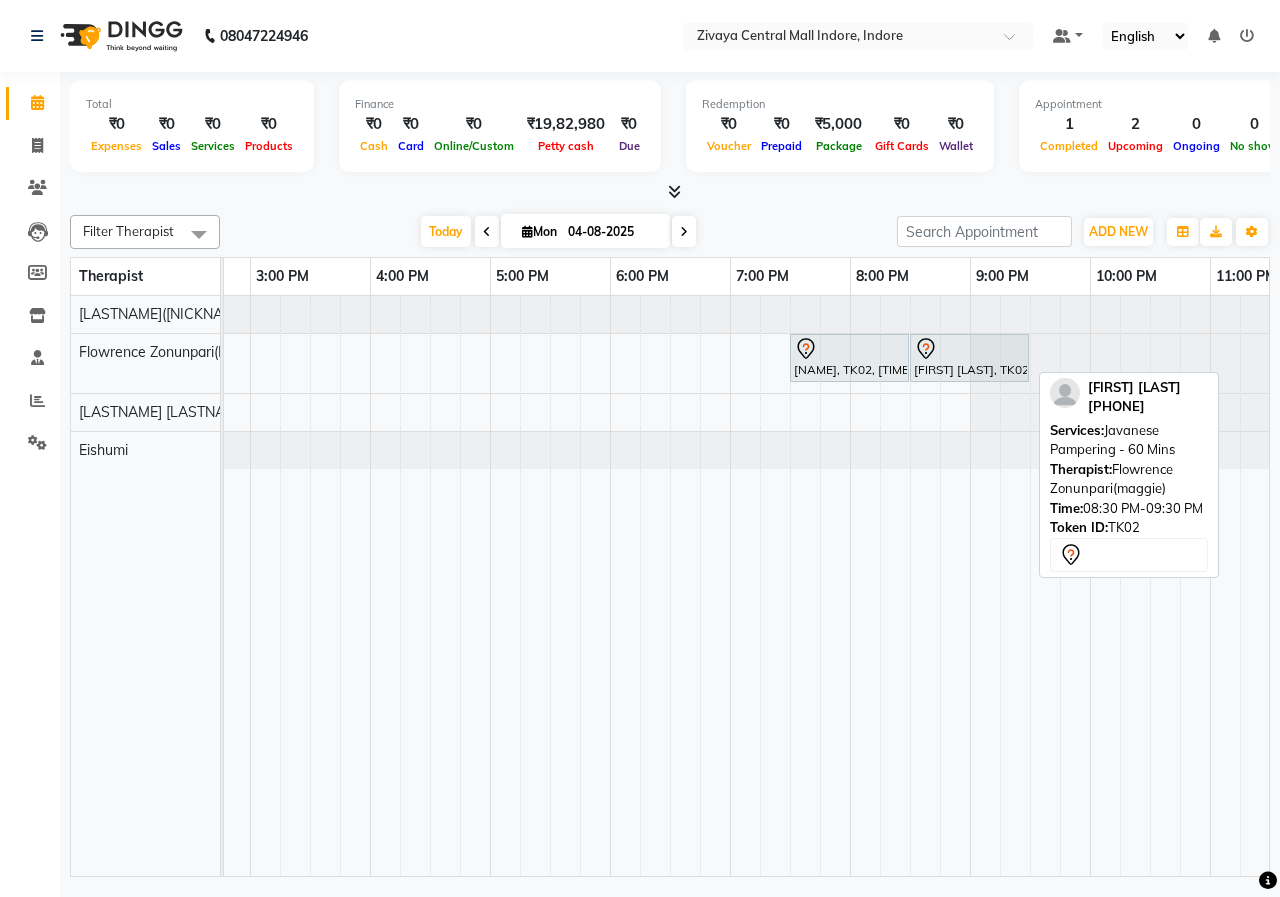 drag, startPoint x: 964, startPoint y: 360, endPoint x: 861, endPoint y: 397, distance: 109.444046 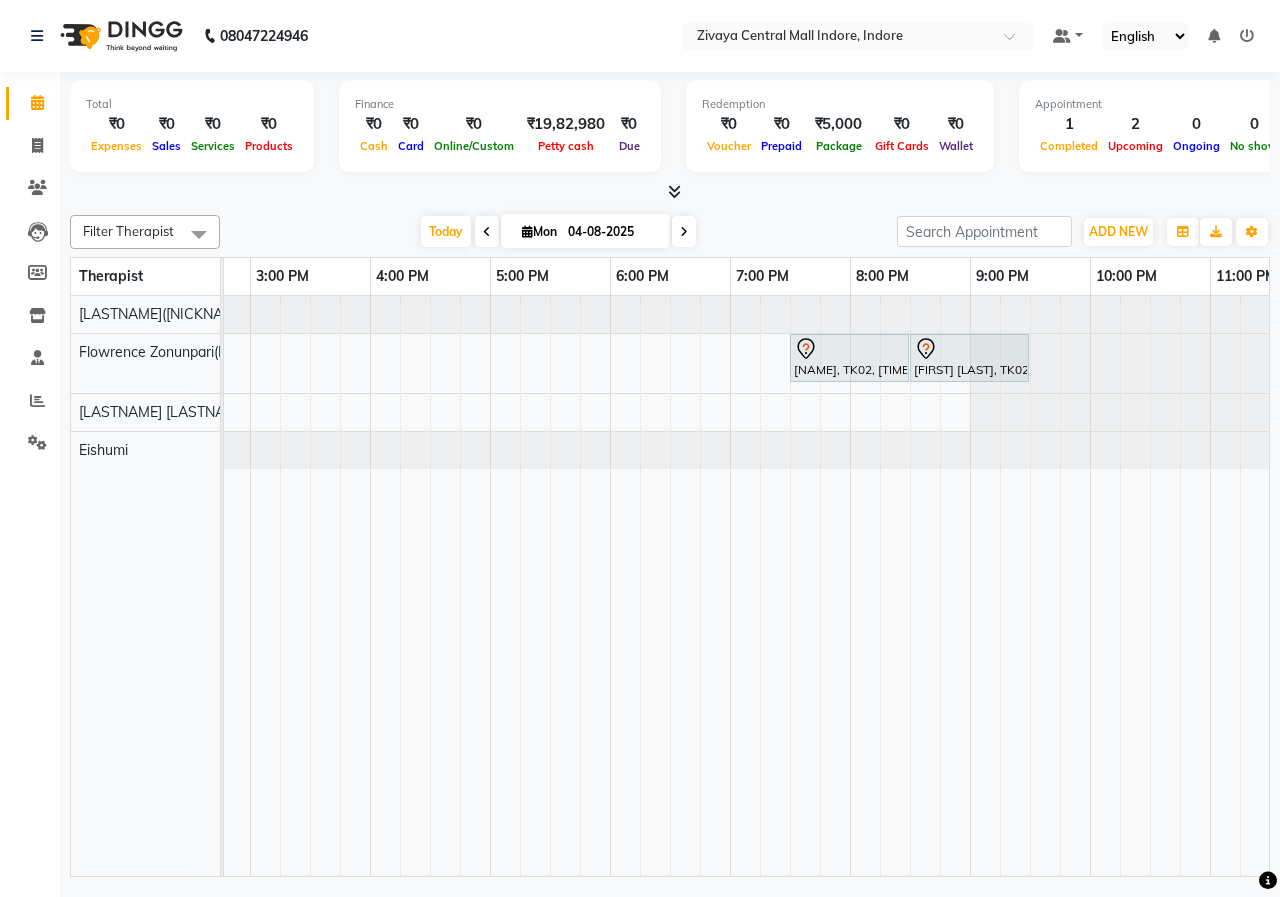 drag, startPoint x: 842, startPoint y: 367, endPoint x: 941, endPoint y: 362, distance: 99.12618 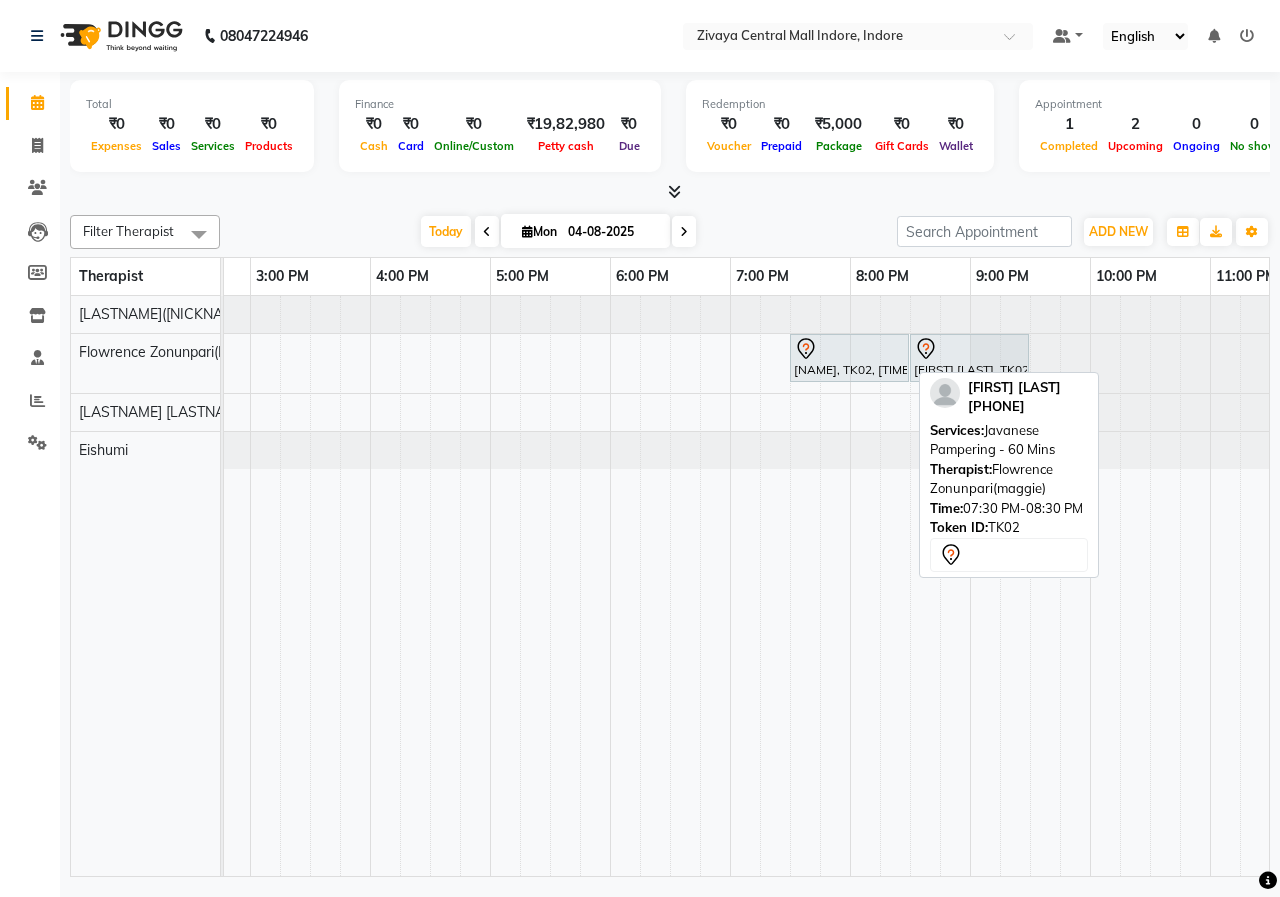 drag, startPoint x: 842, startPoint y: 369, endPoint x: 919, endPoint y: 381, distance: 77.92946 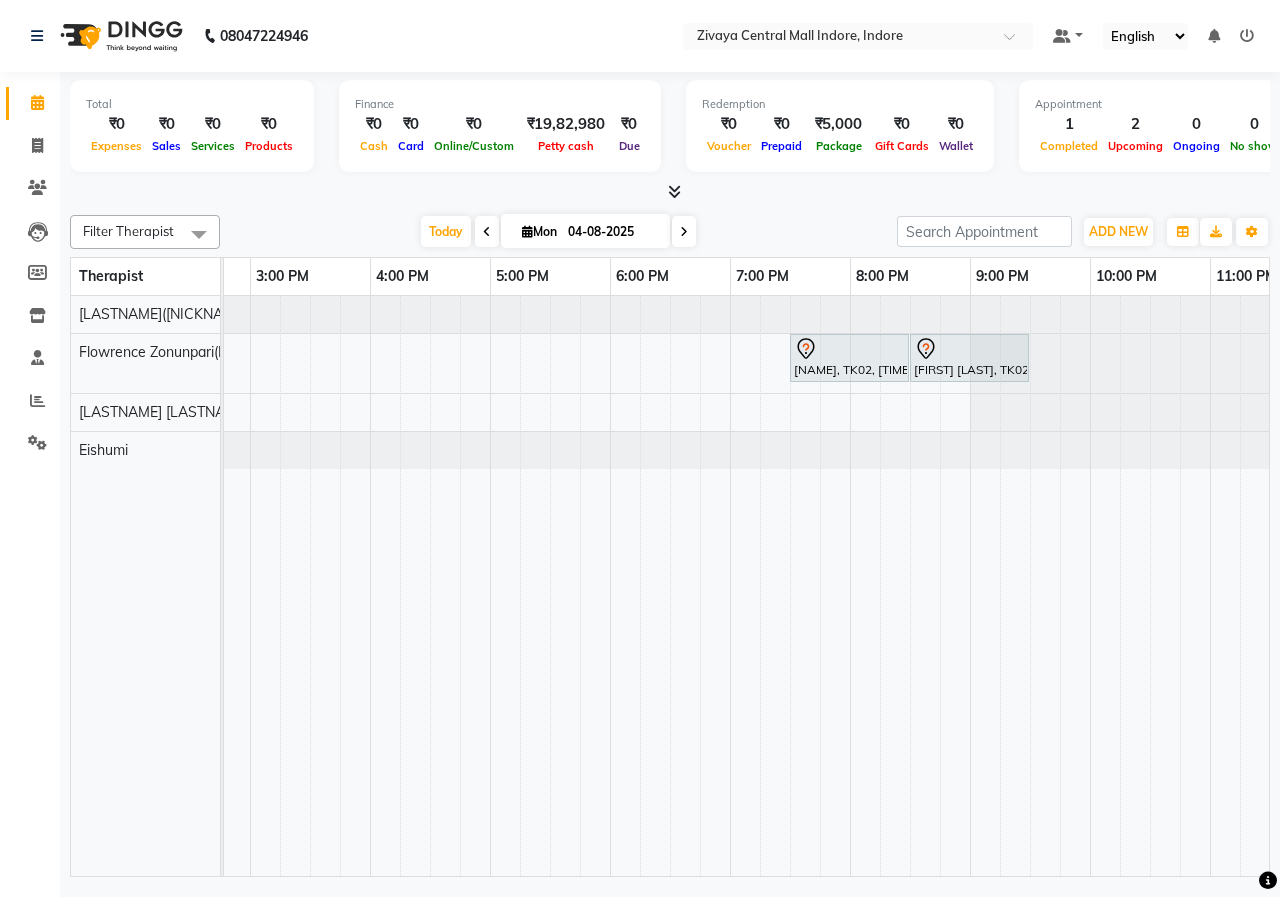 click on "Filter Therapist Select All Eishumi Flowrence Zonunpari(Maggie) Ibanroi lamare Lalthannguri(Nicole) Today  Mon 04-08-2025 Toggle Dropdown Add Appointment Add Invoice Add Client Toggle Dropdown Add Appointment Add Invoice Add Client ADD NEW Toggle Dropdown Add Appointment Add Invoice Add Client Filter Therapist Select All Eishumi Flowrence Zonunpari(Maggie) Ibanroi lamare Lalthannguri(Nicole) Group By  Staff View   Room View  View as Vertical  Vertical - Week View  Horizontal  Horizontal - Week View  List  Toggle Dropdown Calendar Settings Manage Tags   Arrange Therapists   Reset Therapists  Full Screen  Show Available Stylist  Appointment Form Zoom 100% Therapist 8:00 AM 9:00 AM 10:00 AM 11:00 AM 12:00 PM 1:00 PM 2:00 PM 3:00 PM 4:00 PM 5:00 PM 6:00 PM 7:00 PM 8:00 PM 9:00 PM 10:00 PM 11:00 PM Lalthannguri(Nicole) Flowrence Zonunpari(Maggie) Ibanroi lamare Eishumi     Ankit Jain, TK01, 12:00 PM-01:30 PM, Javanese Pampering - 90 Mins             MK Sharma, TK02, 07:30 PM-08:30 PM, Javanese Pampering - 60 Mins" 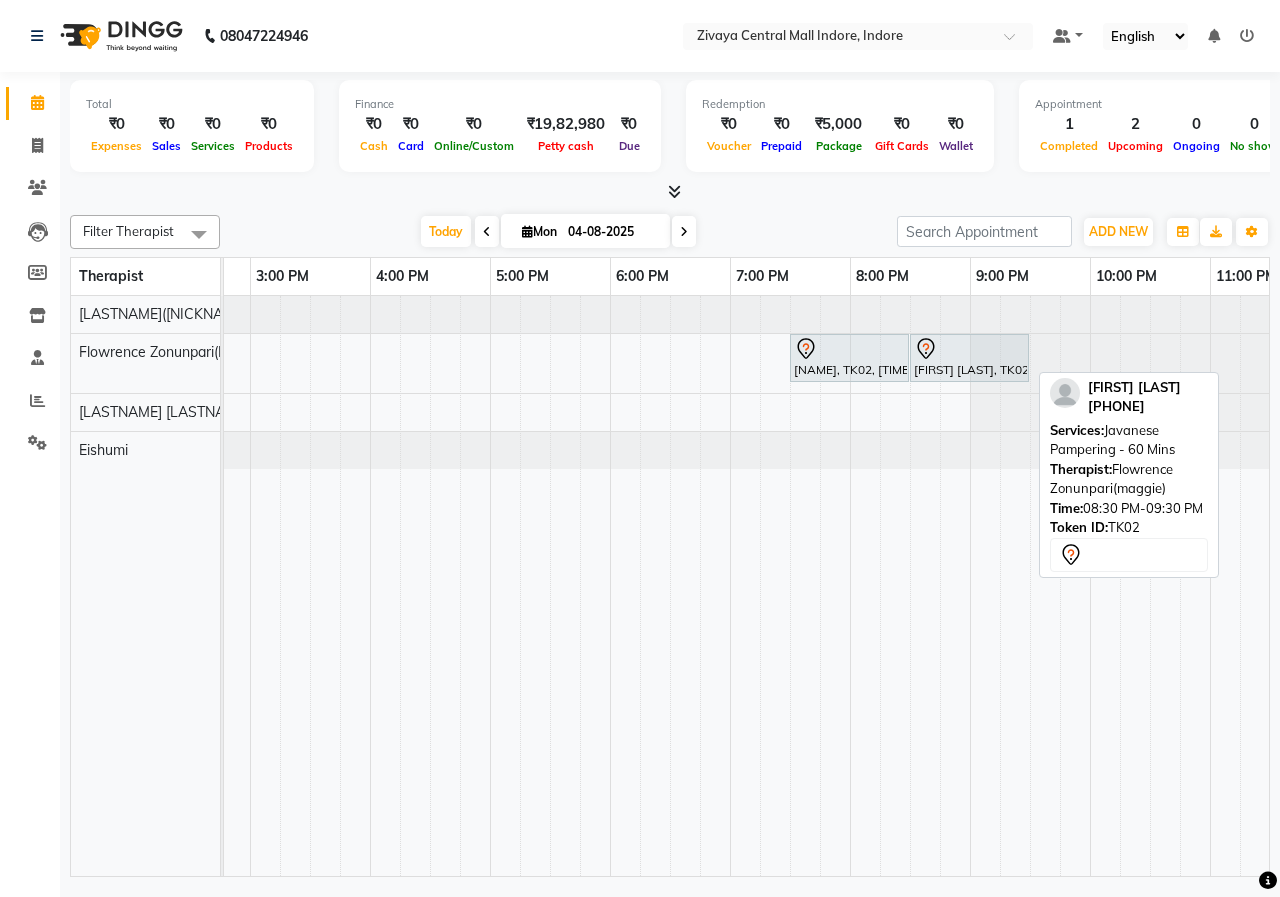 drag, startPoint x: 960, startPoint y: 348, endPoint x: 890, endPoint y: 369, distance: 73.082146 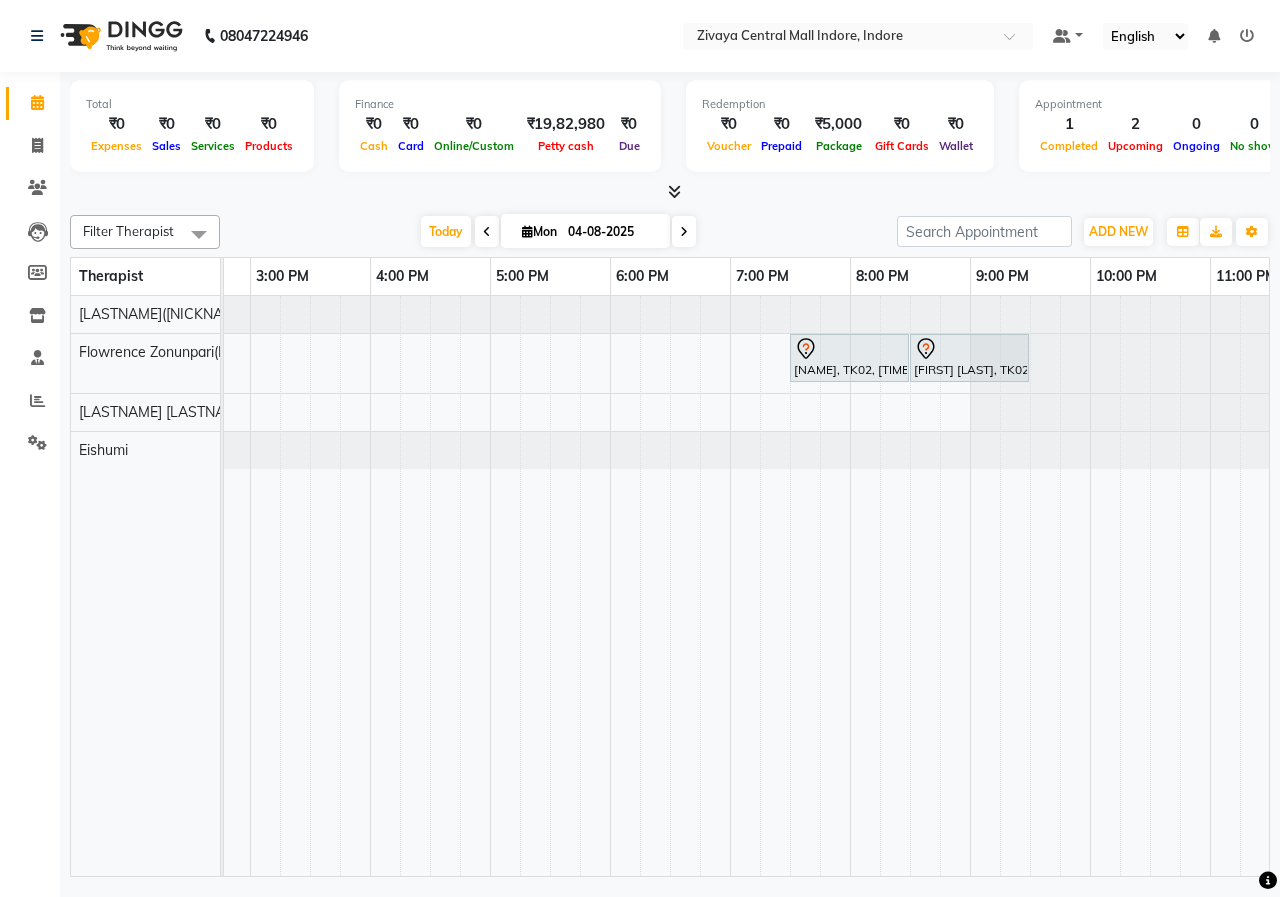 click on "Today  Mon 04-08-2025" at bounding box center (558, 232) 